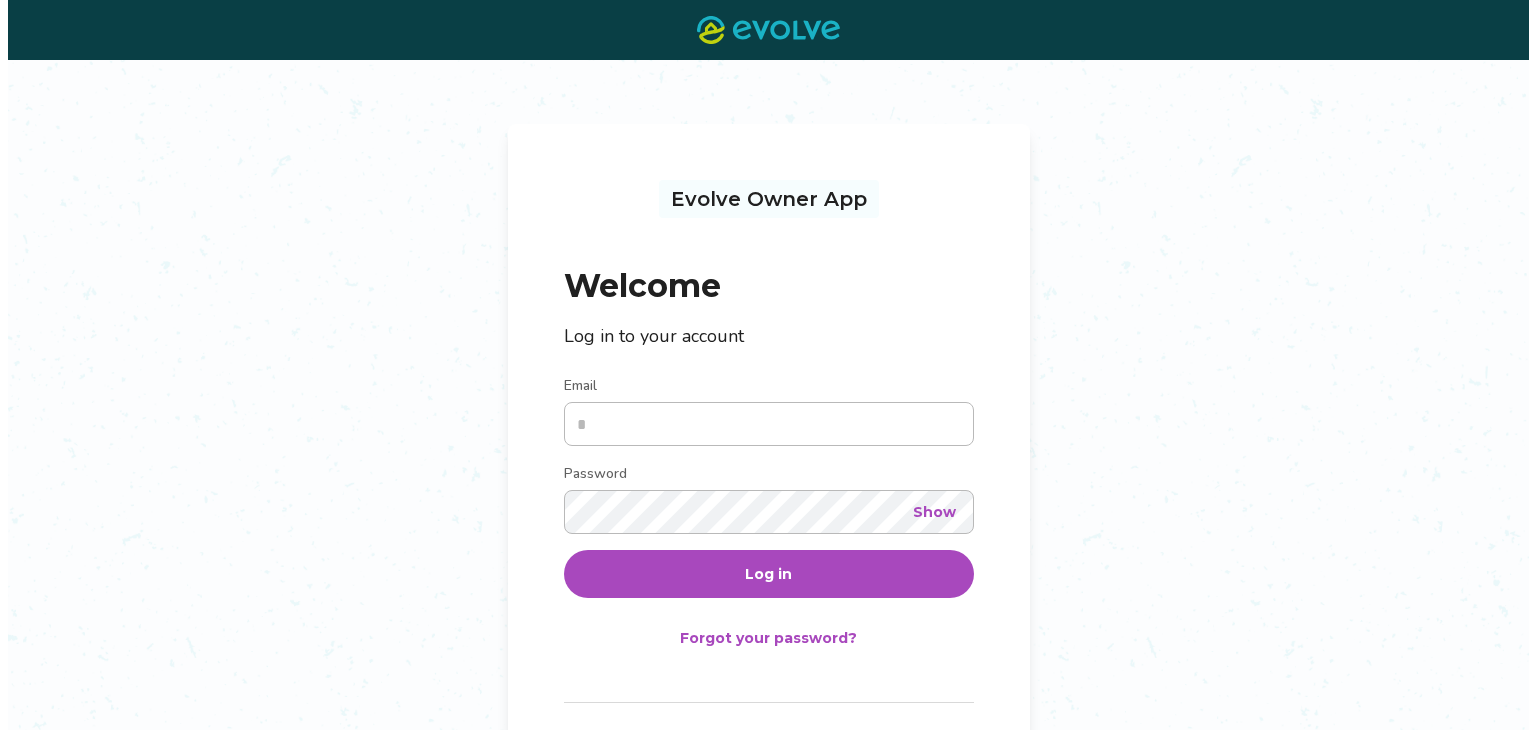 scroll, scrollTop: 0, scrollLeft: 0, axis: both 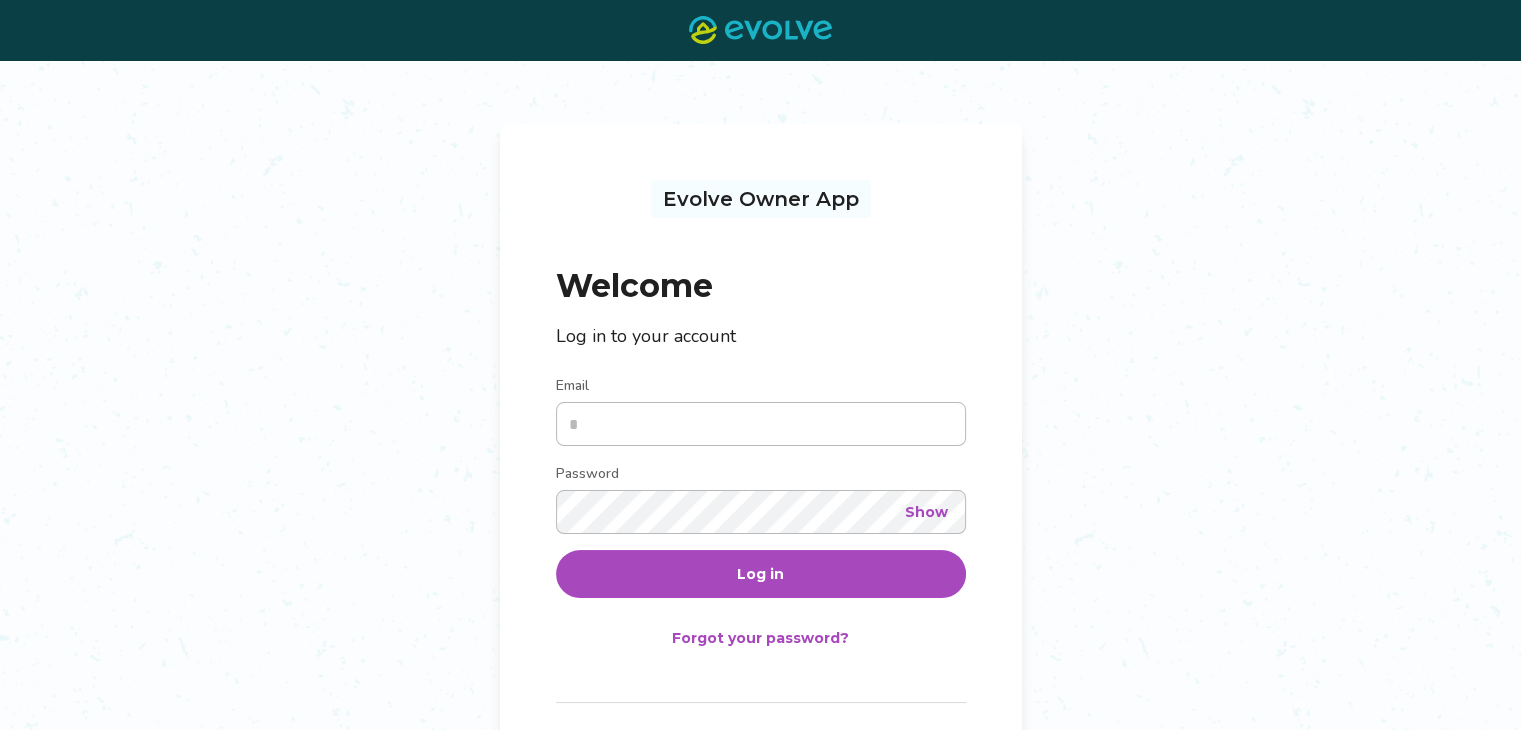 drag, startPoint x: 698, startPoint y: 432, endPoint x: 581, endPoint y: 421, distance: 117.51595 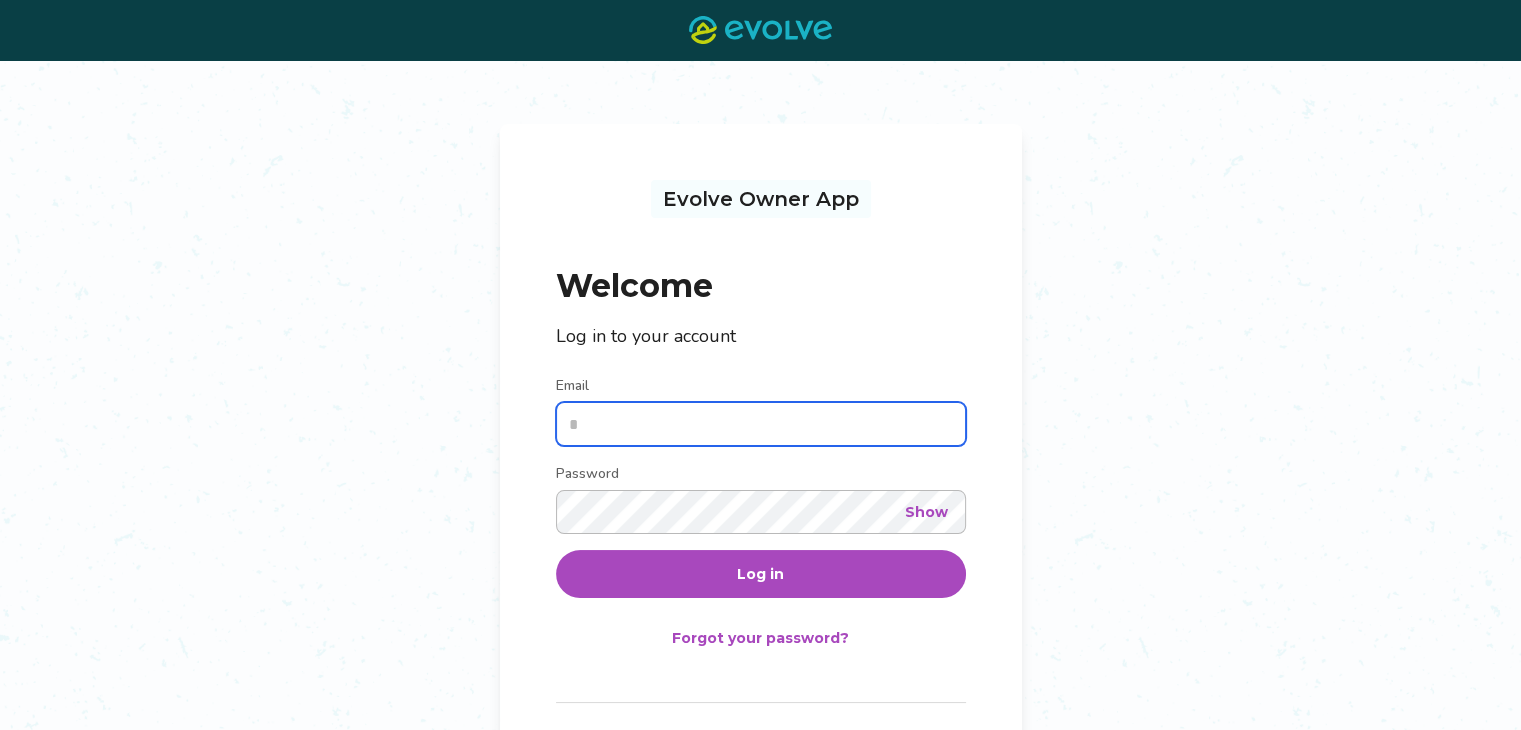 type on "**********" 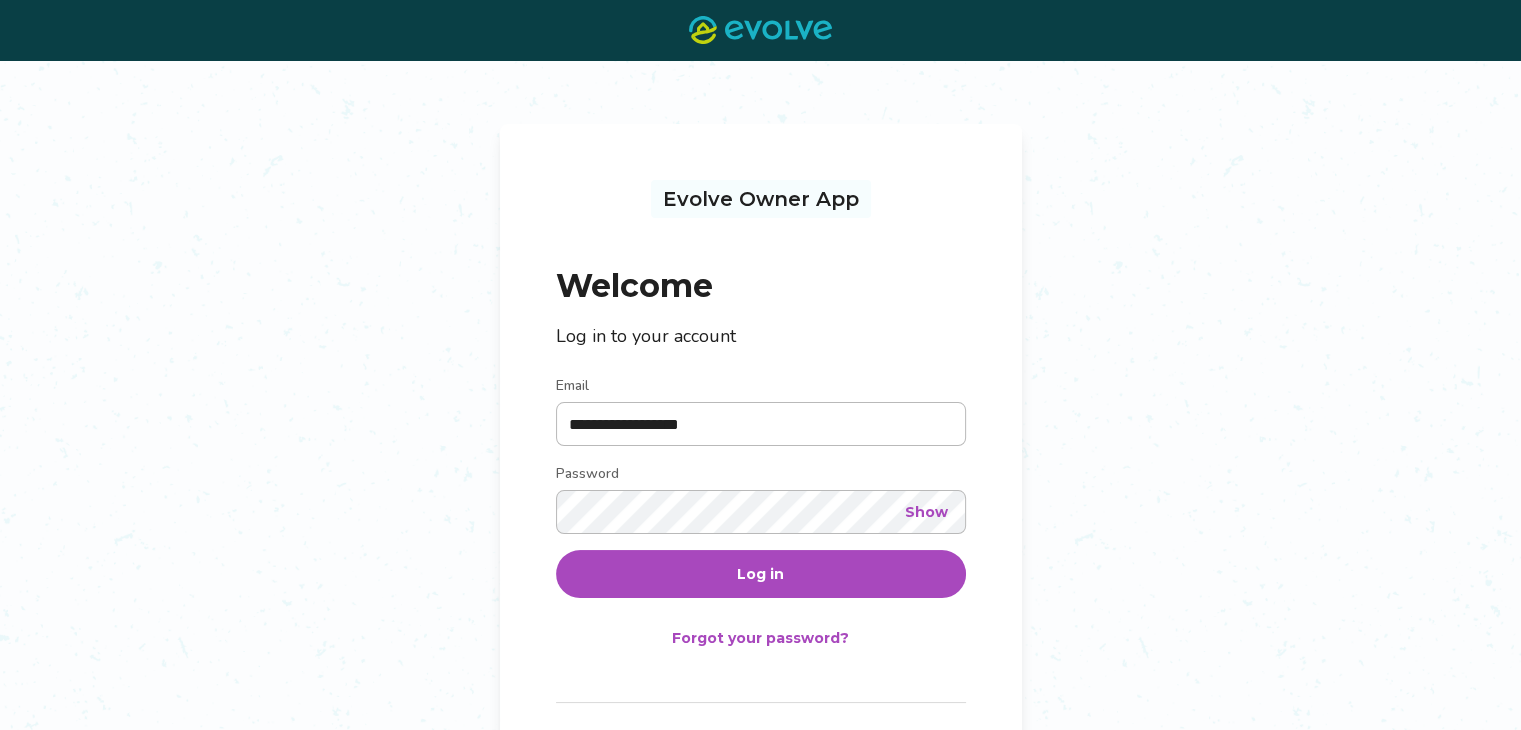 click on "Show" at bounding box center (926, 512) 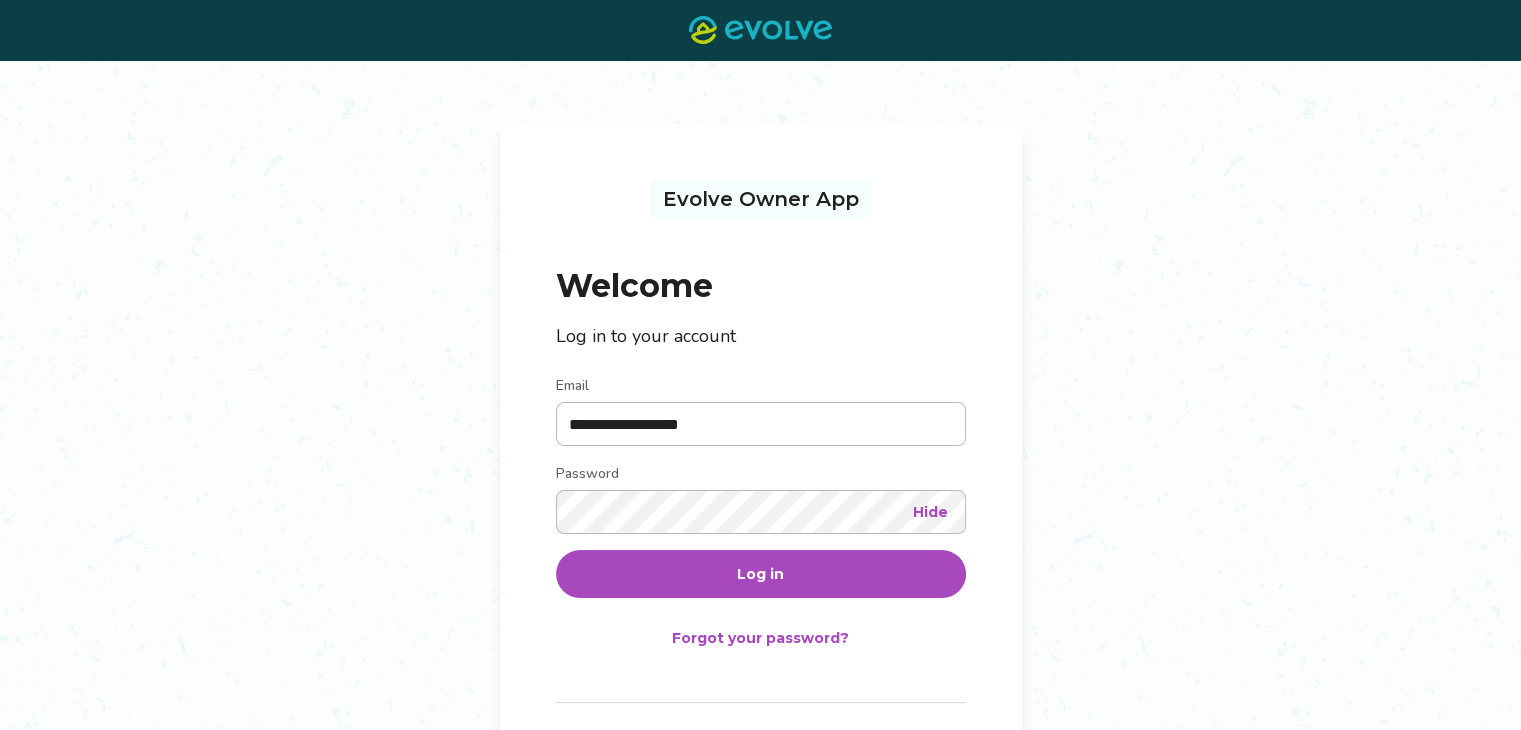 click on "Log in" at bounding box center [761, 574] 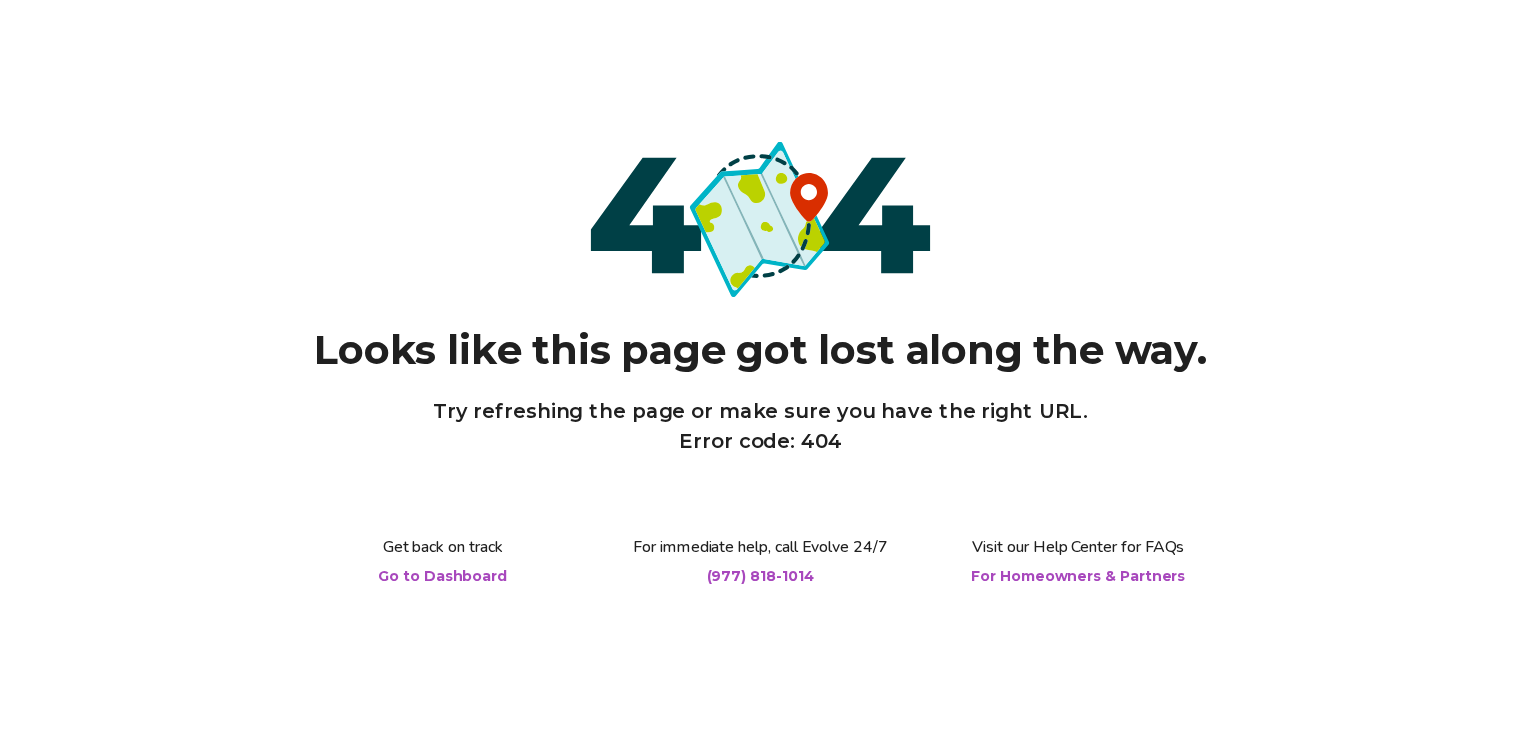 scroll, scrollTop: 0, scrollLeft: 0, axis: both 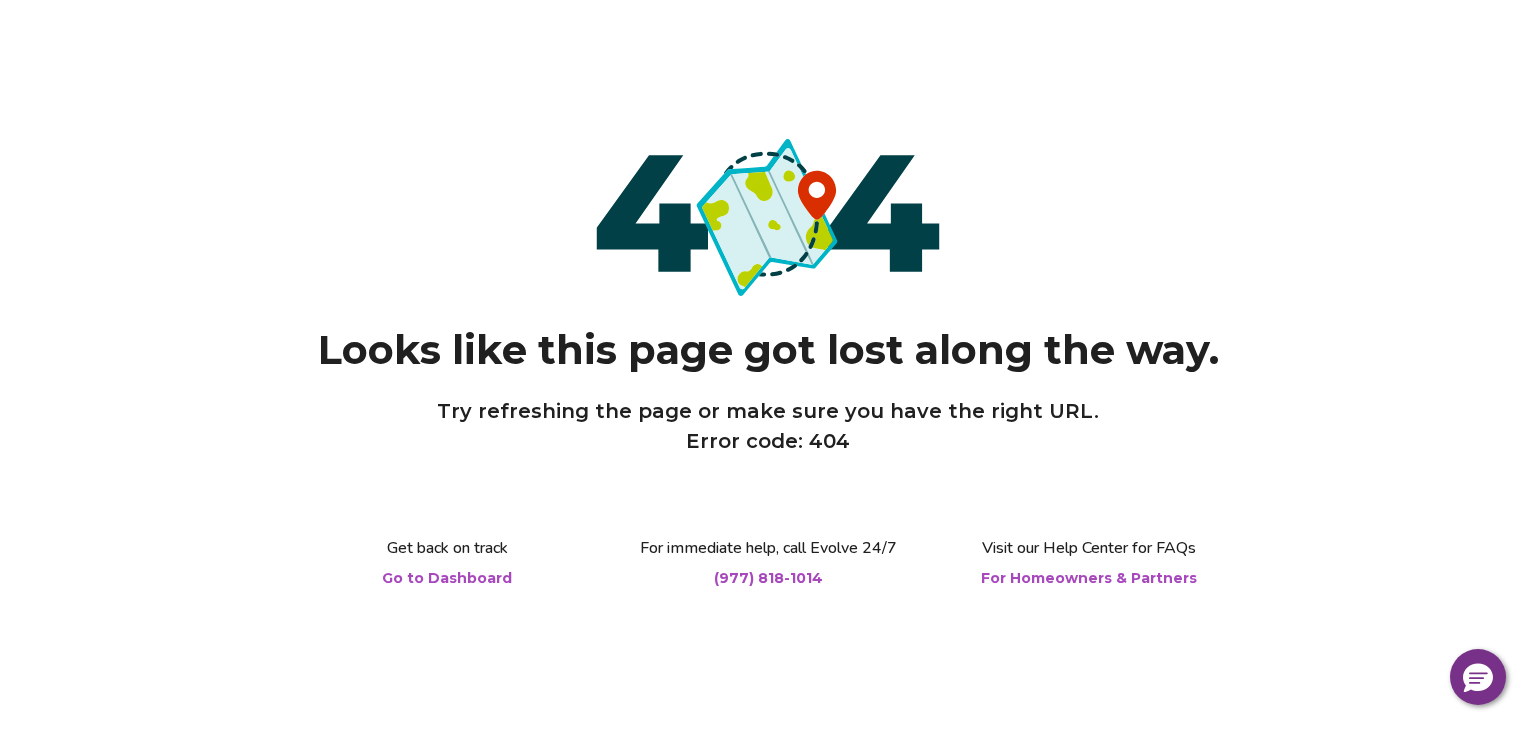 click on "Go to Dashboard" at bounding box center [447, 578] 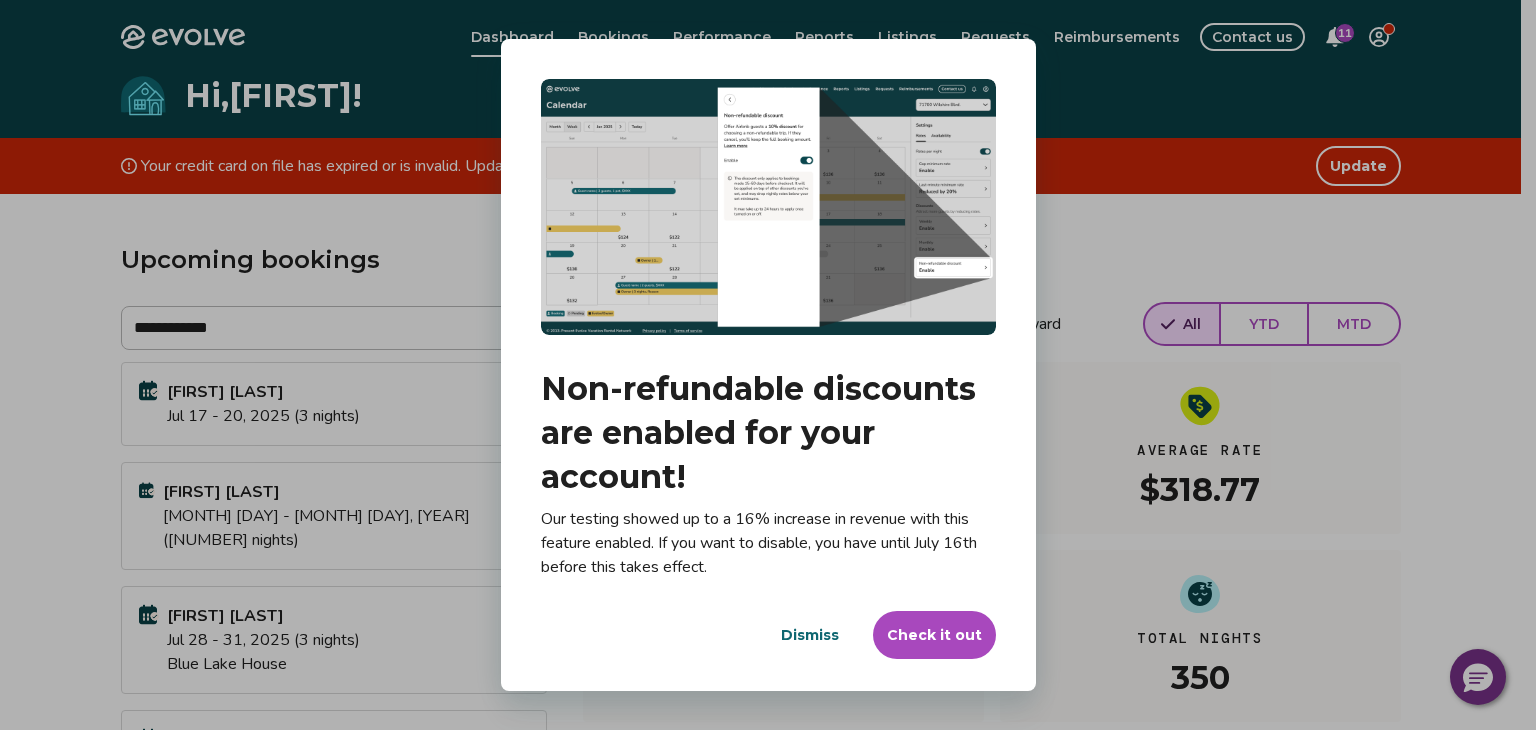 click on "Check it out" at bounding box center [934, 635] 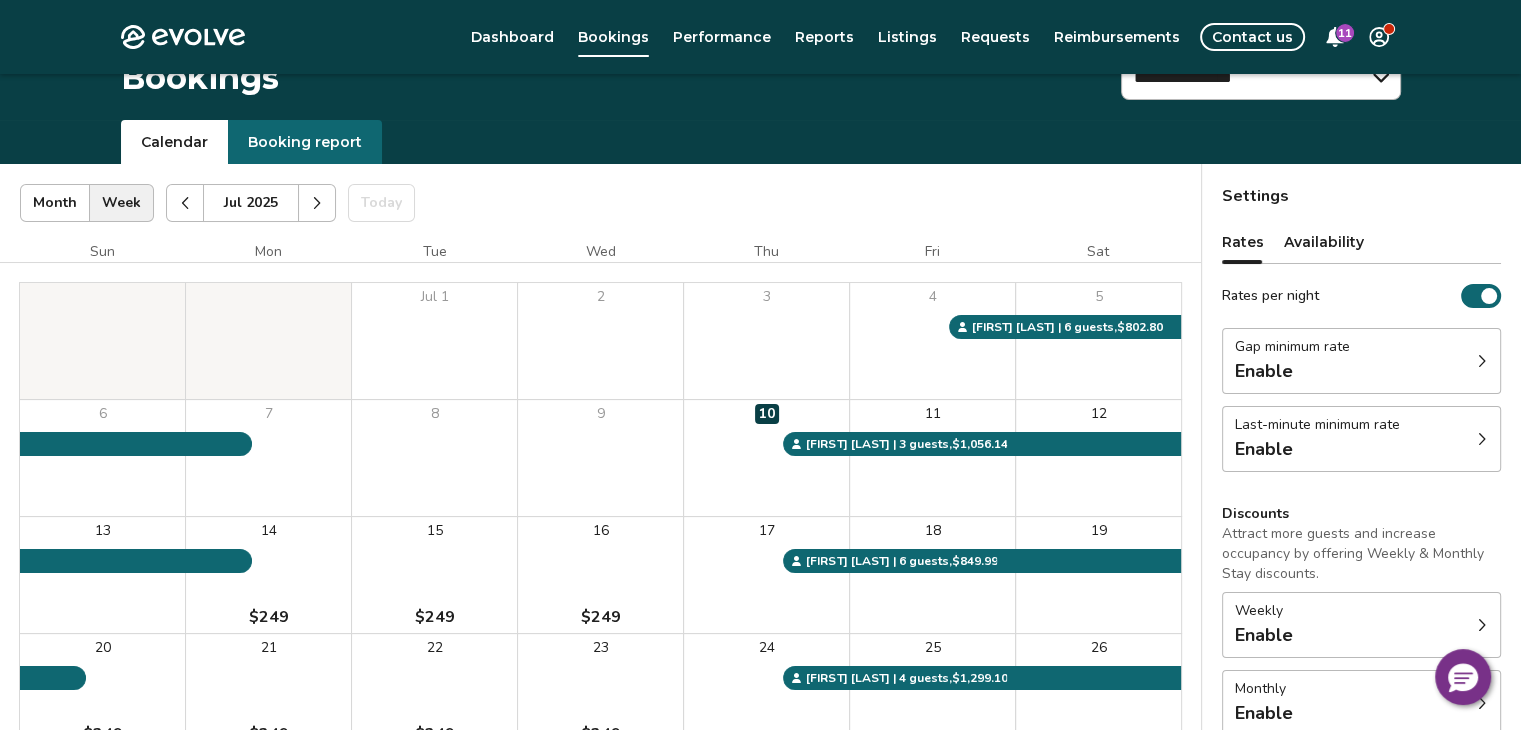 scroll, scrollTop: 16, scrollLeft: 0, axis: vertical 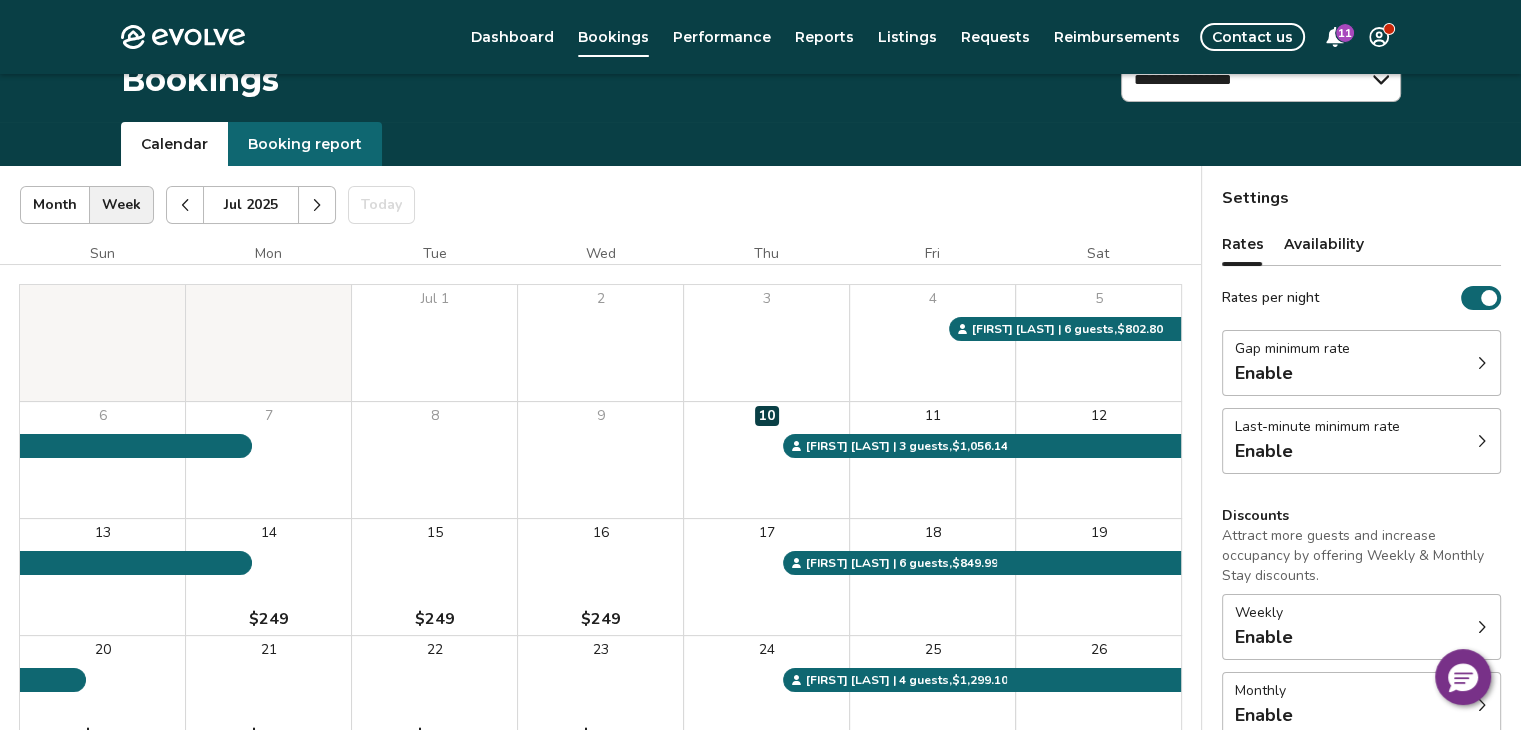 click on "Gap minimum rate Enable" at bounding box center [1361, 363] 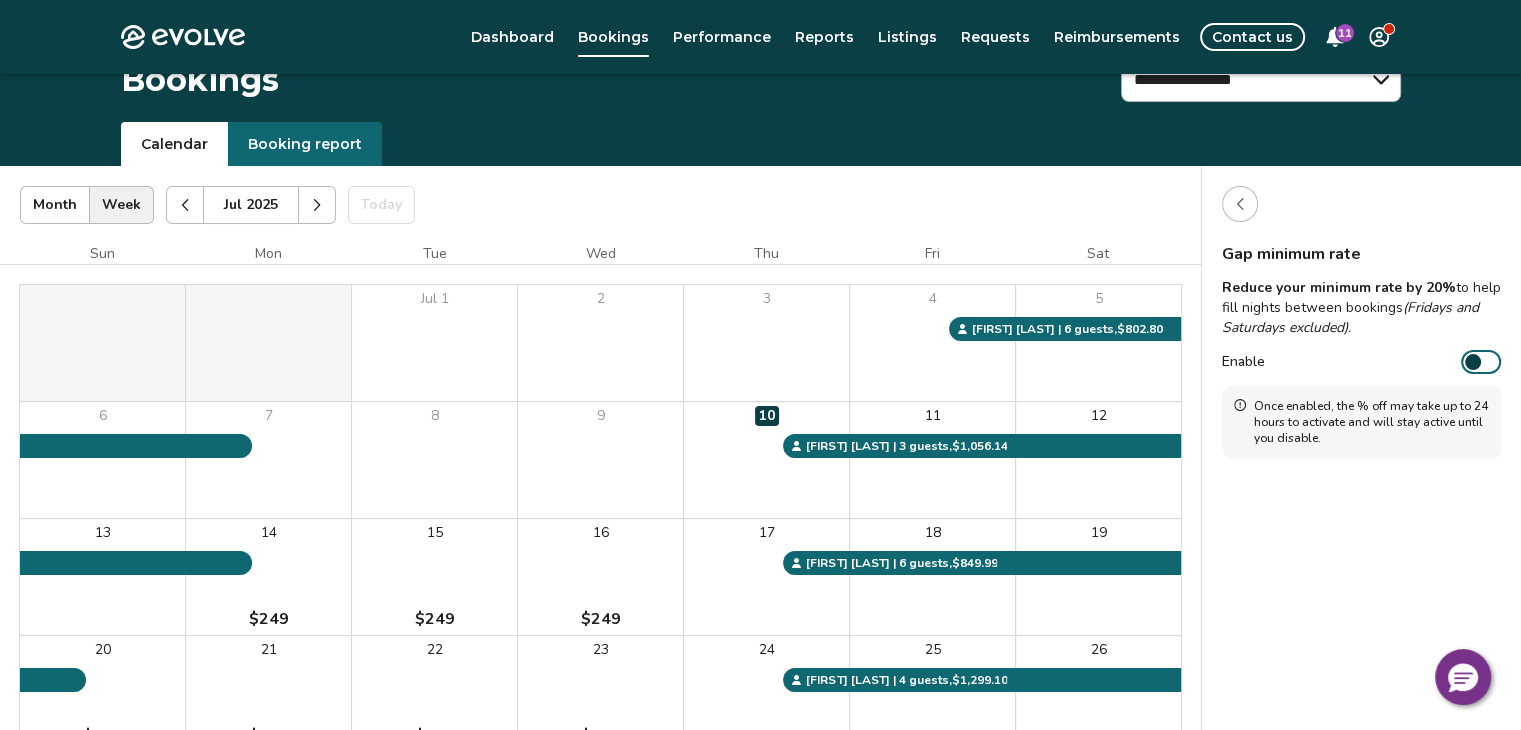 click on "Enable" at bounding box center (1481, 362) 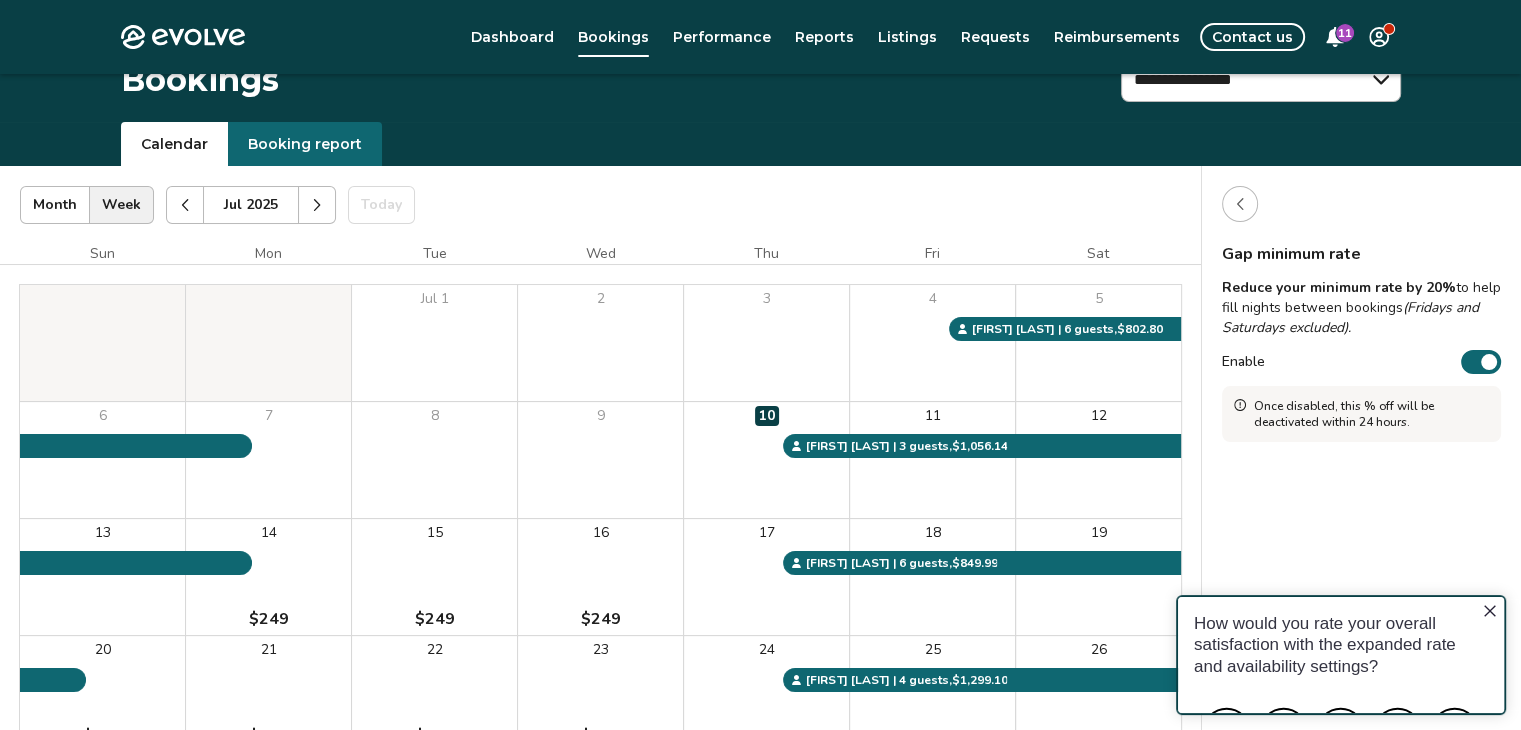 scroll, scrollTop: 0, scrollLeft: 0, axis: both 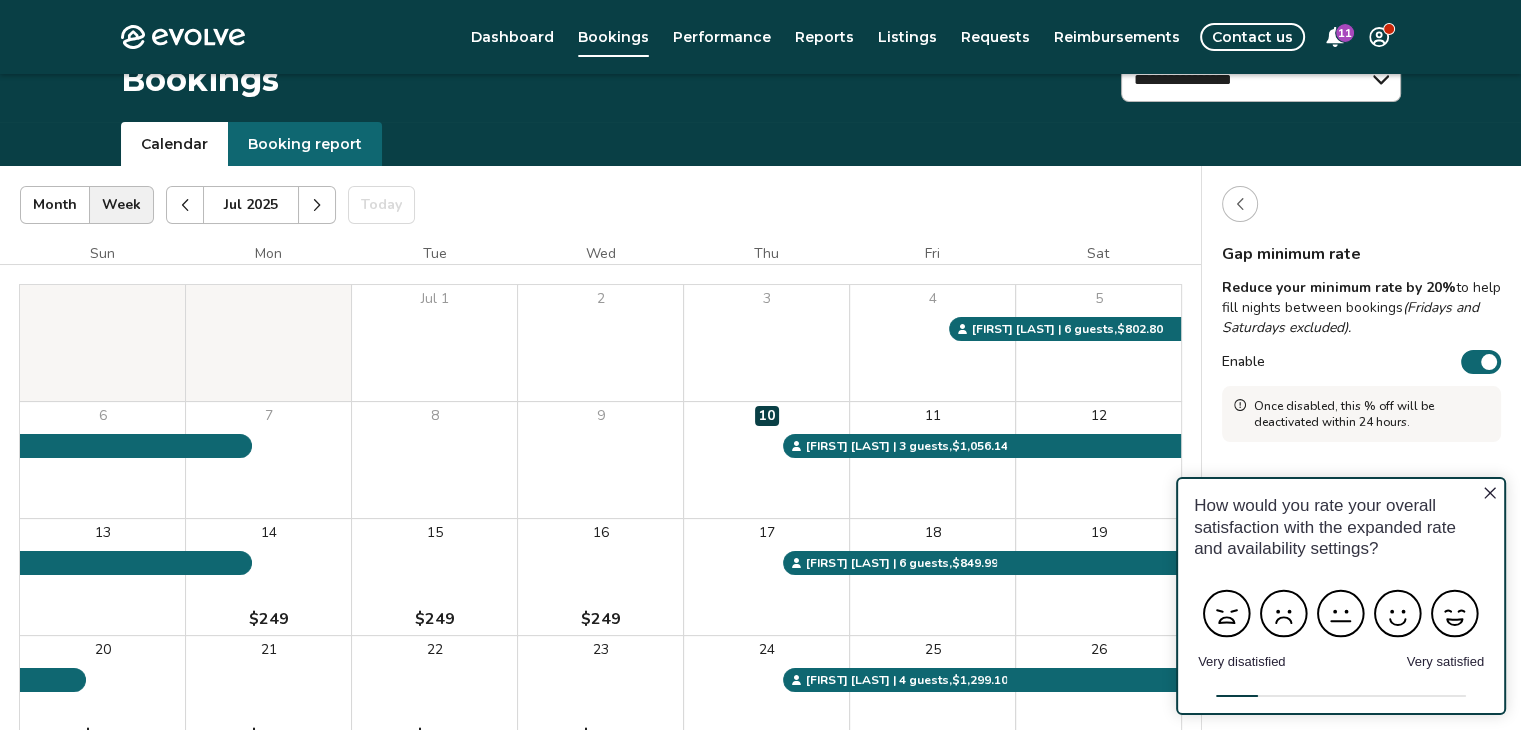 click 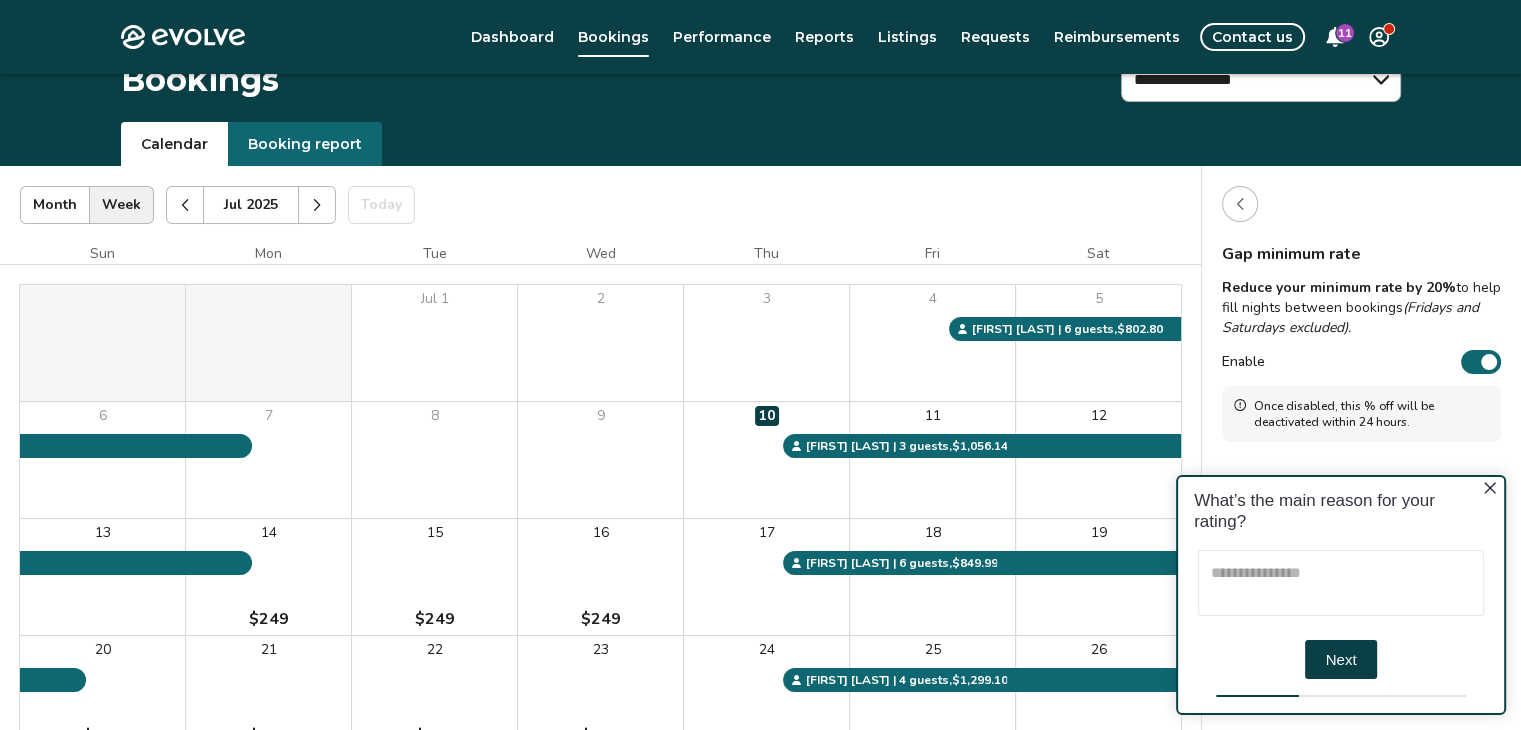 click at bounding box center [1341, 582] 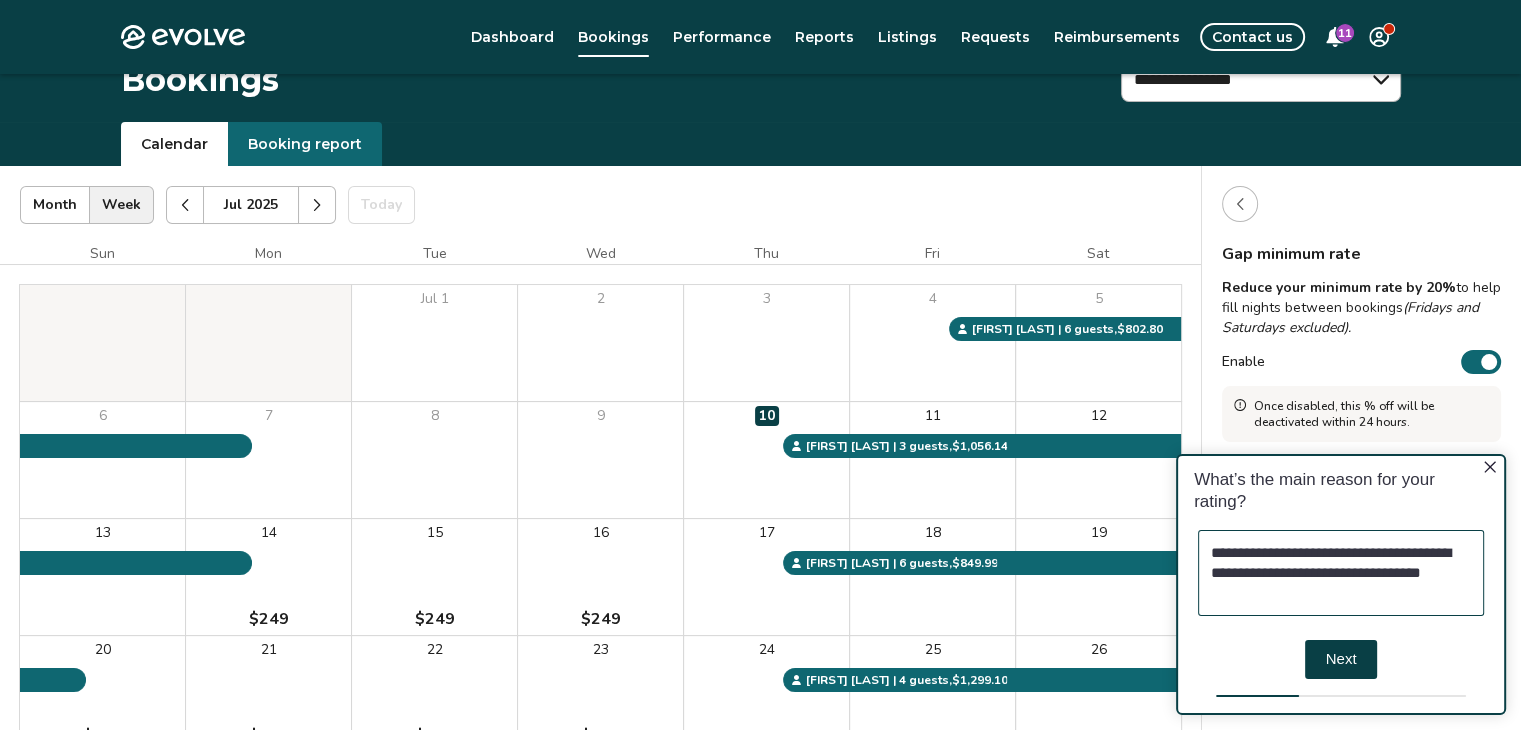 type on "**********" 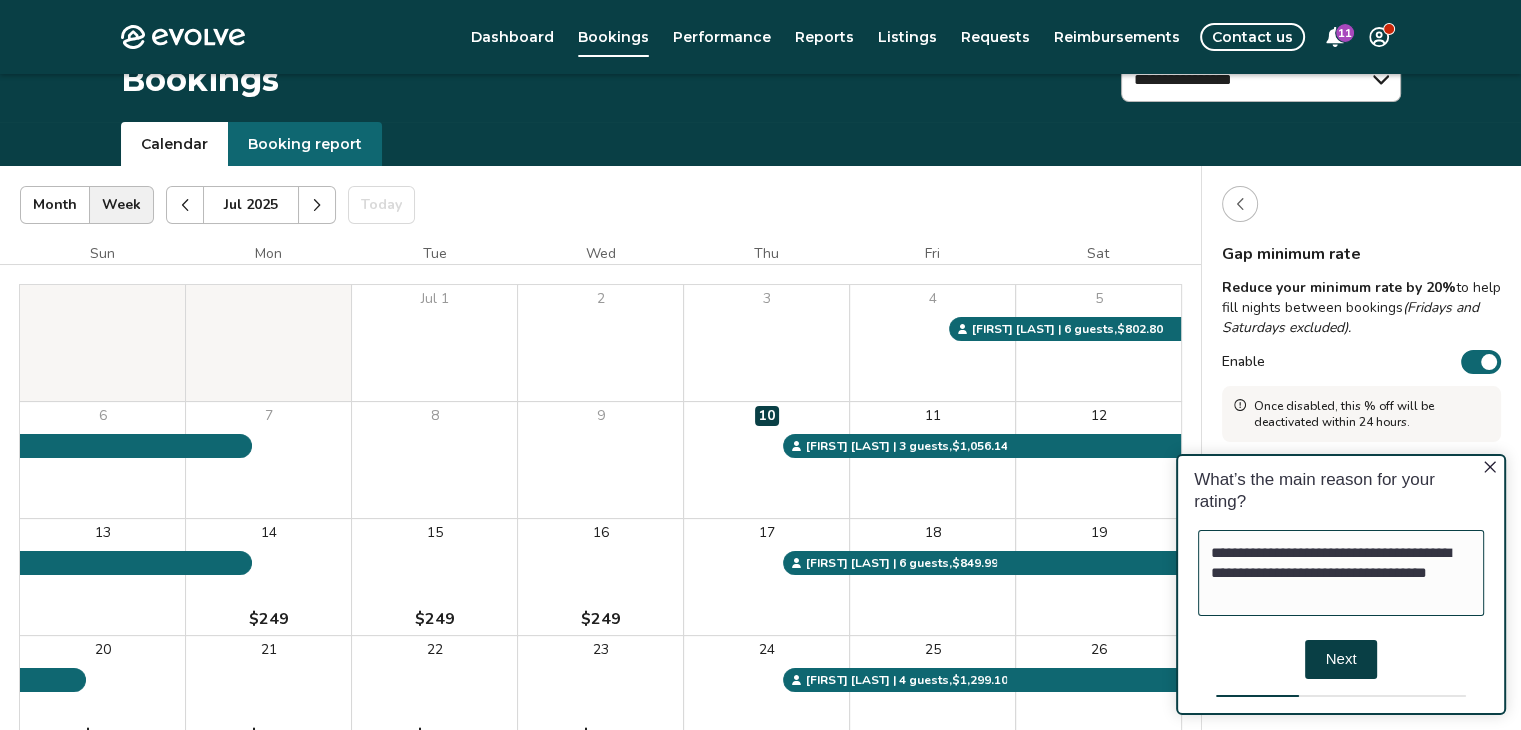 click on "Next" at bounding box center (1341, 658) 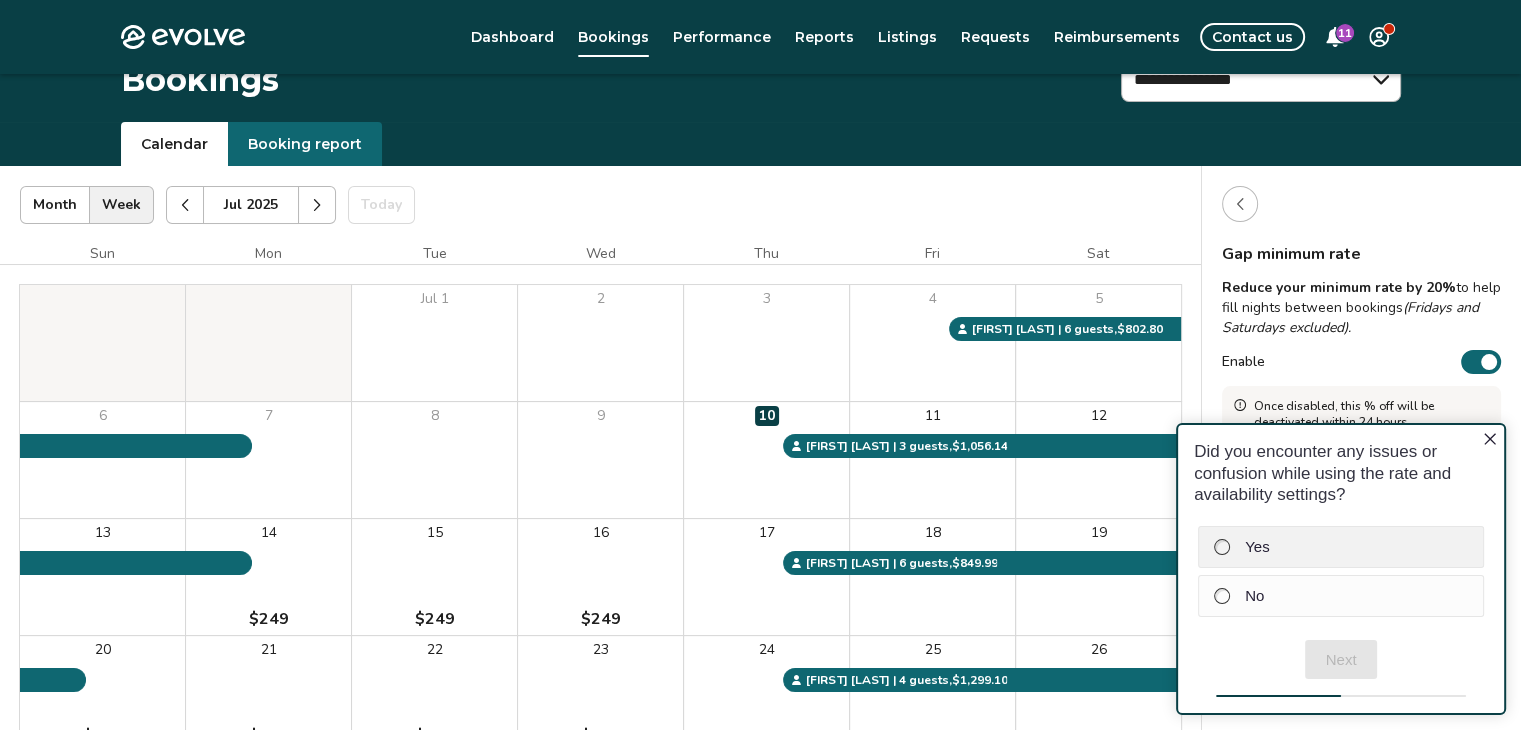 click at bounding box center [1222, 546] 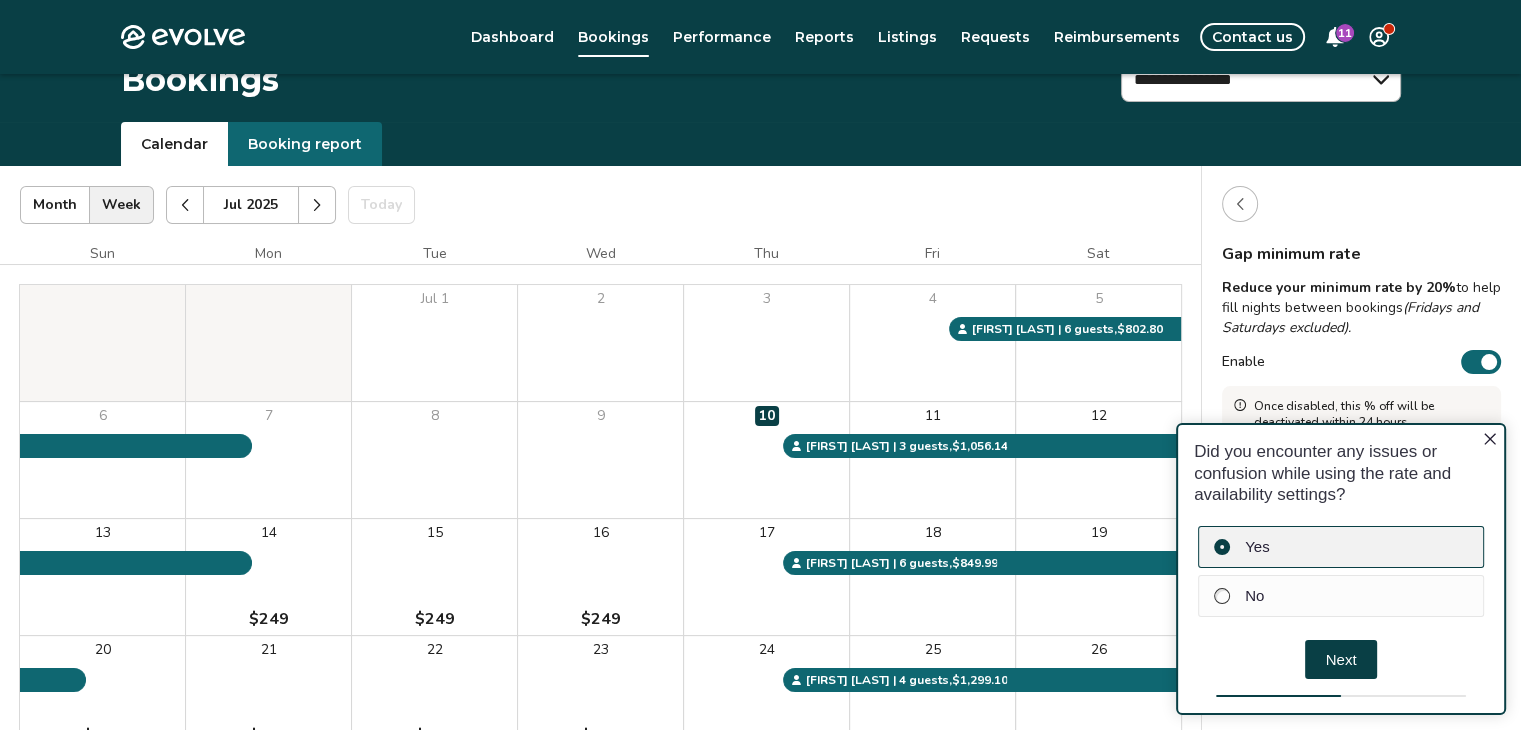 click on "Next" at bounding box center [1341, 658] 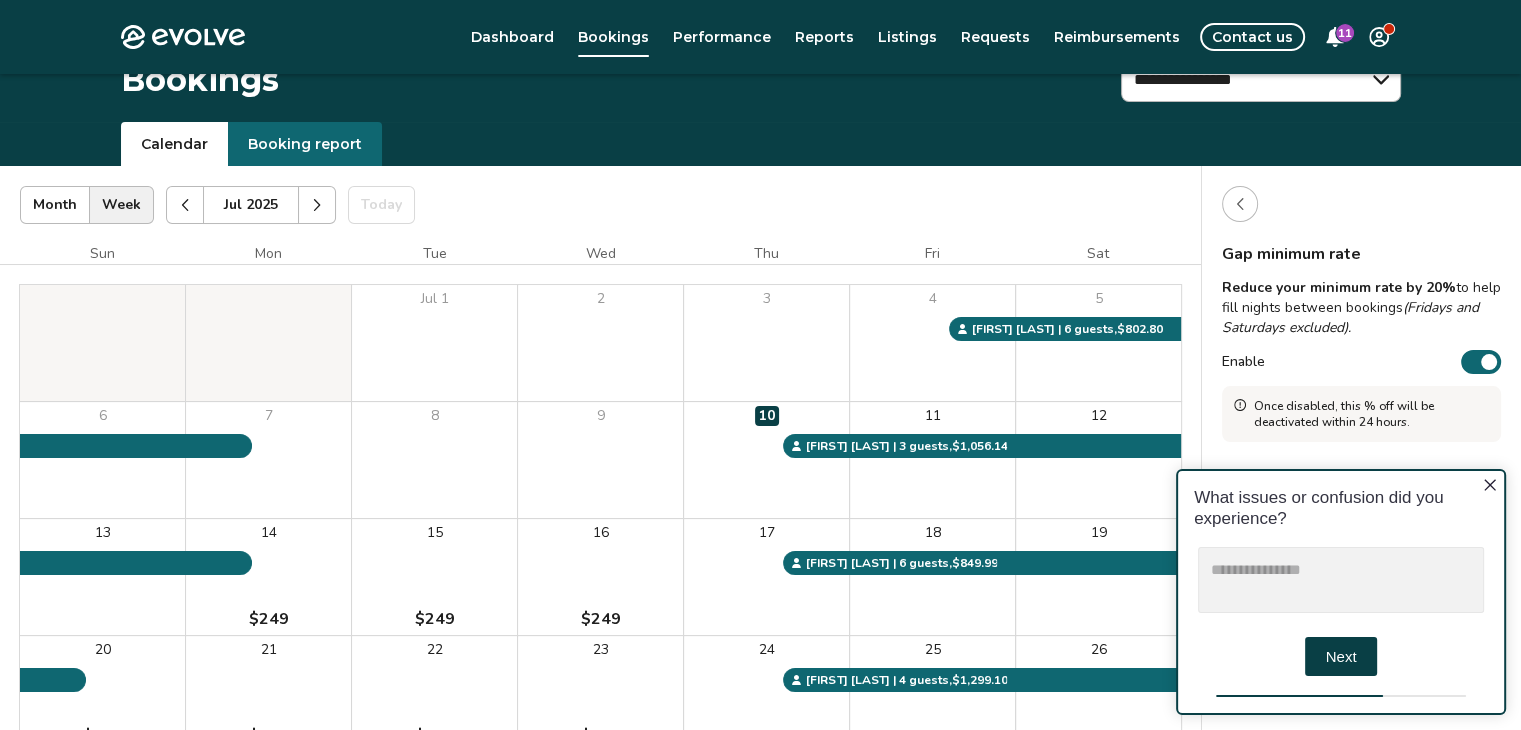 click at bounding box center [1341, 579] 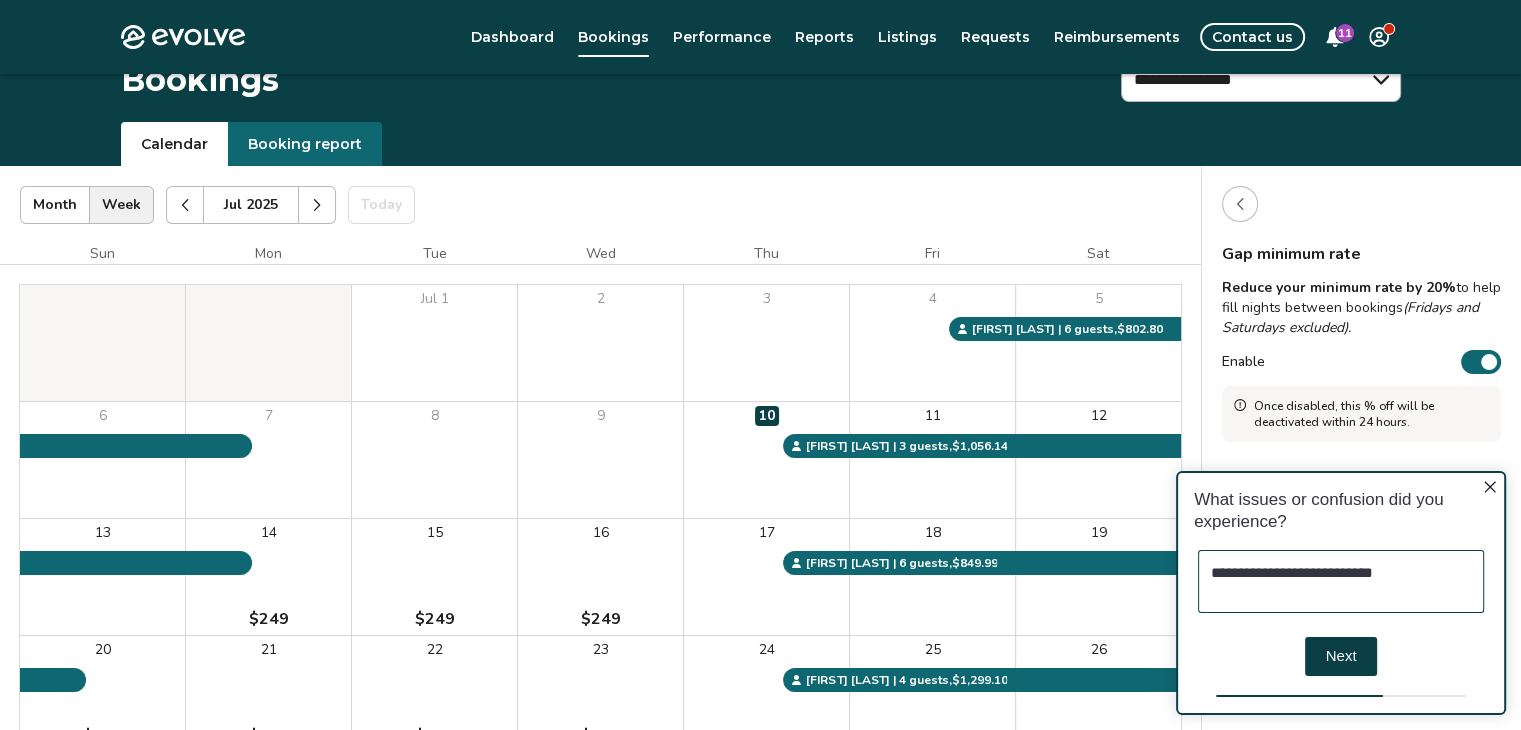 type on "**********" 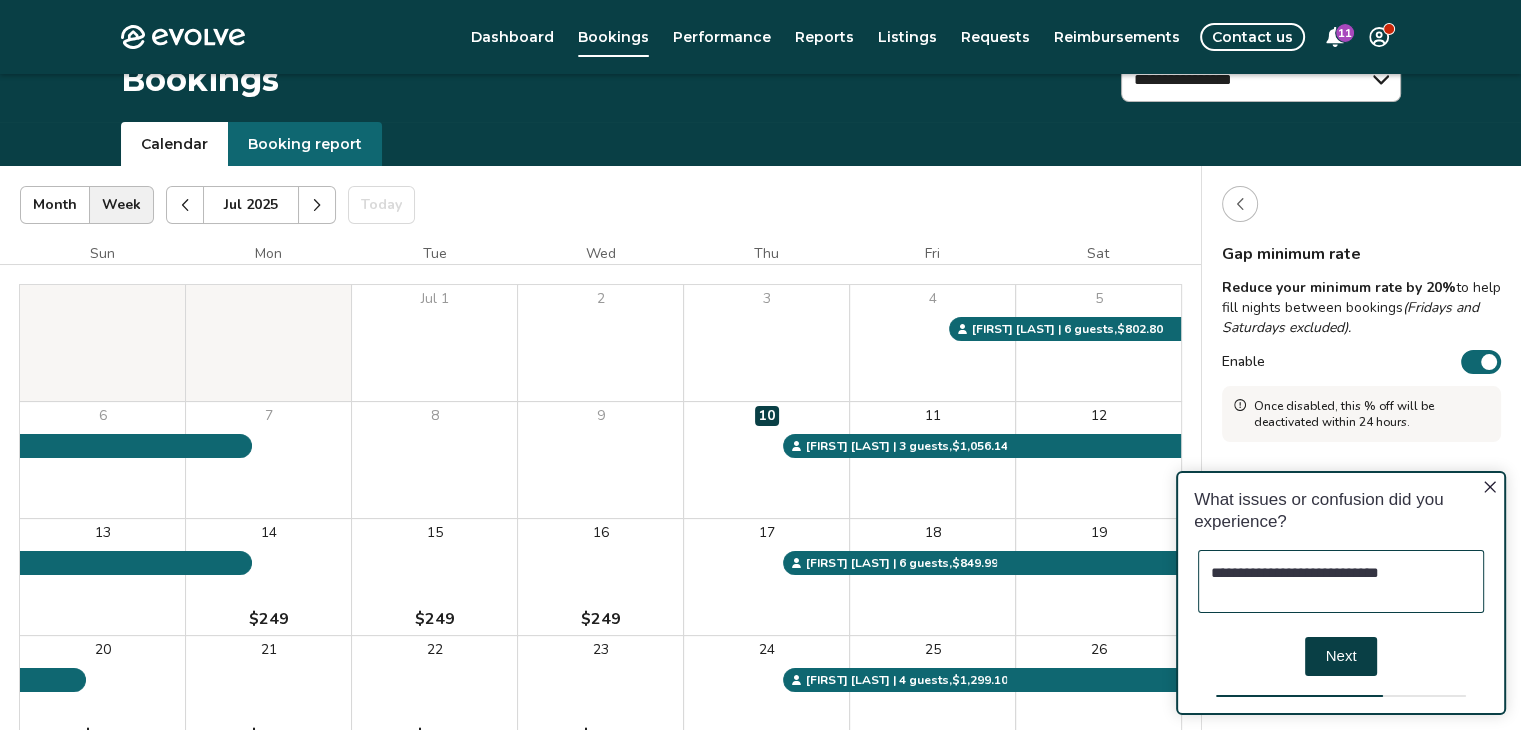 click on "Next" at bounding box center (1341, 655) 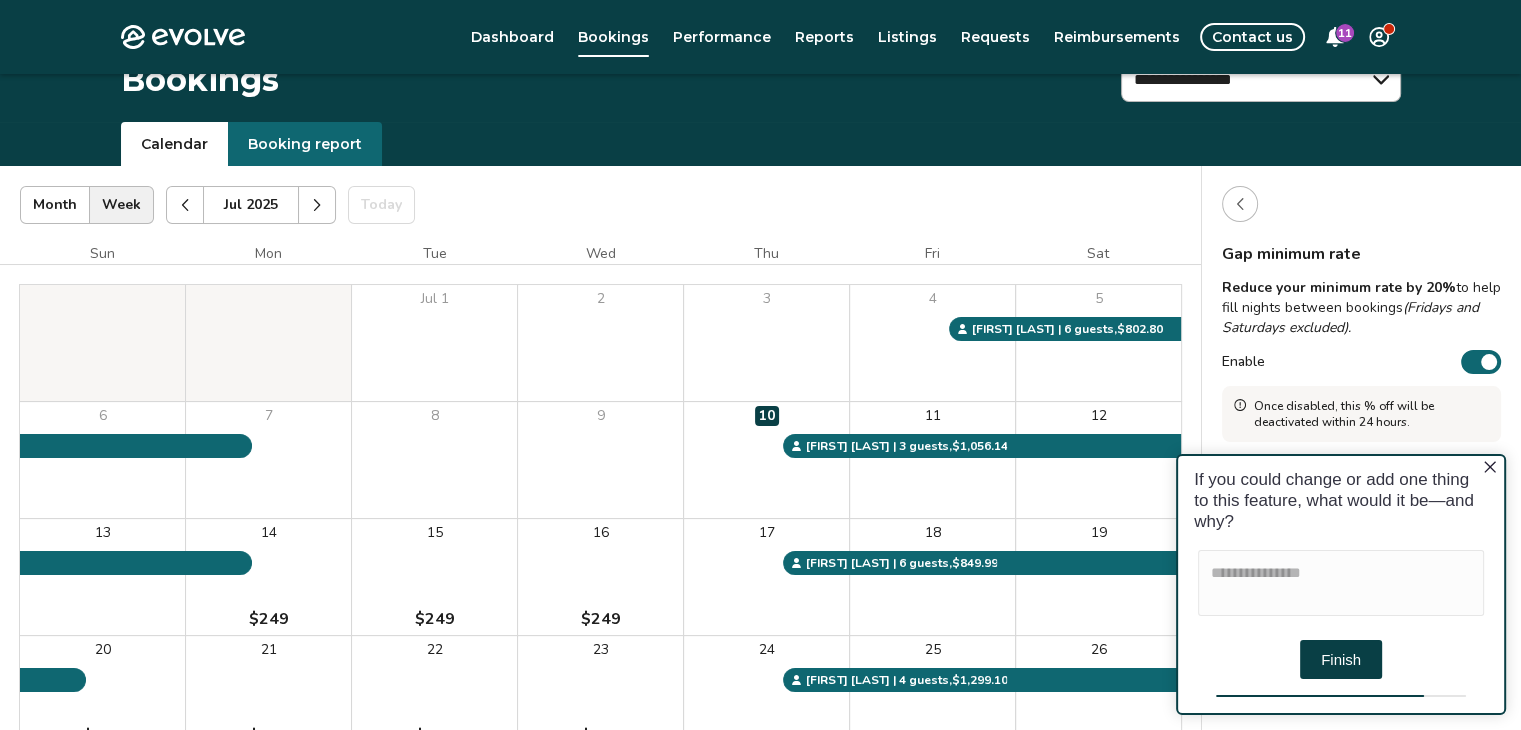 click on "Finish" at bounding box center (1341, 658) 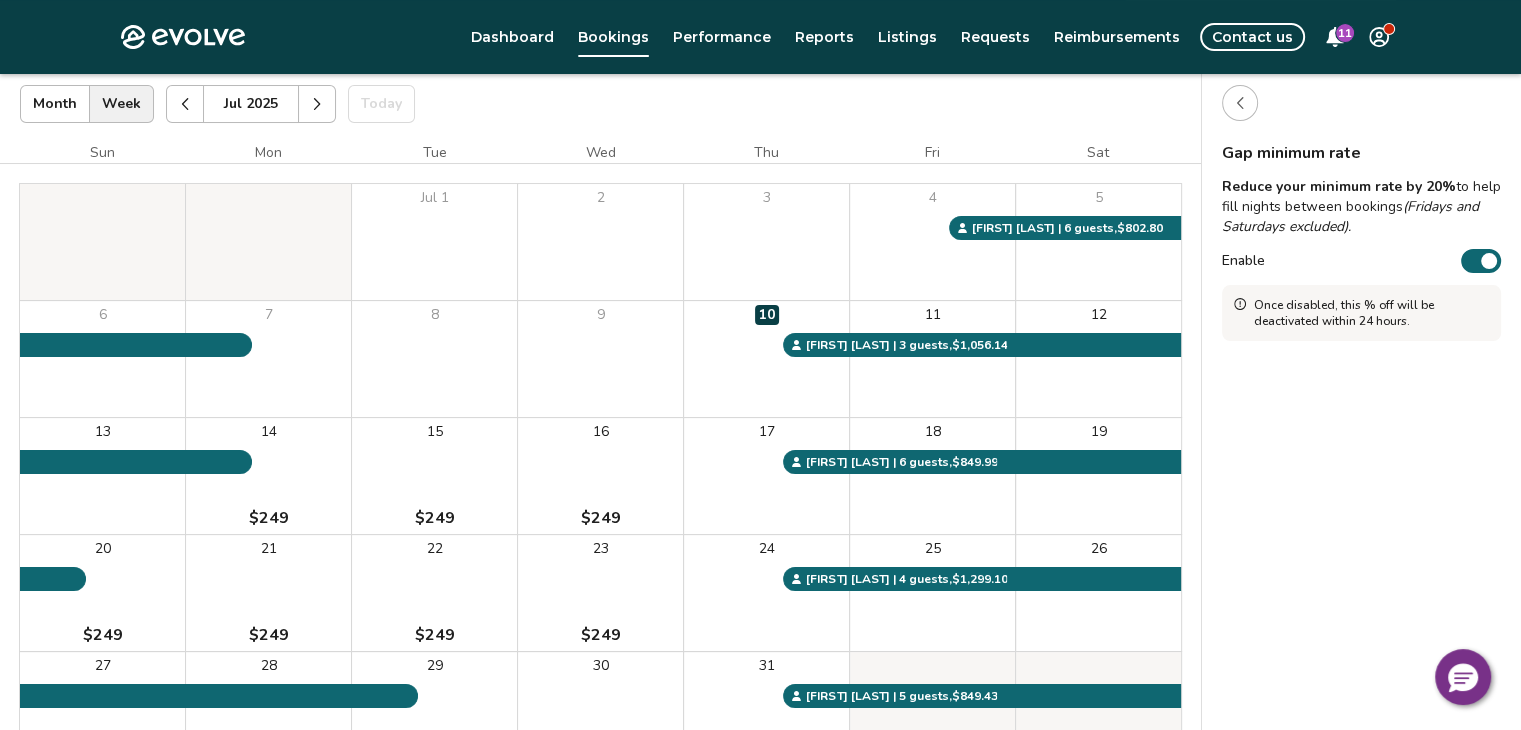 scroll, scrollTop: 119, scrollLeft: 0, axis: vertical 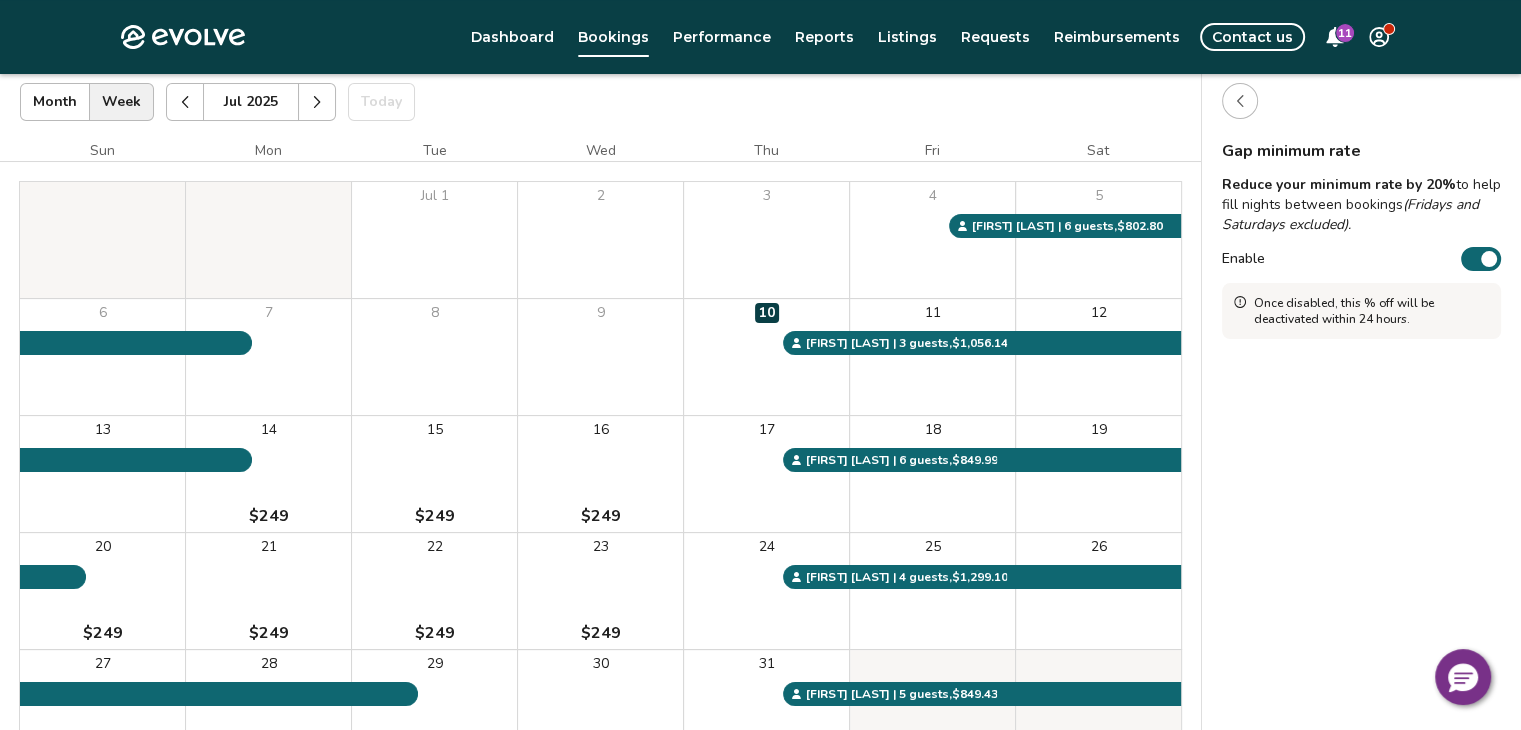 click on "Enable" at bounding box center [1481, 259] 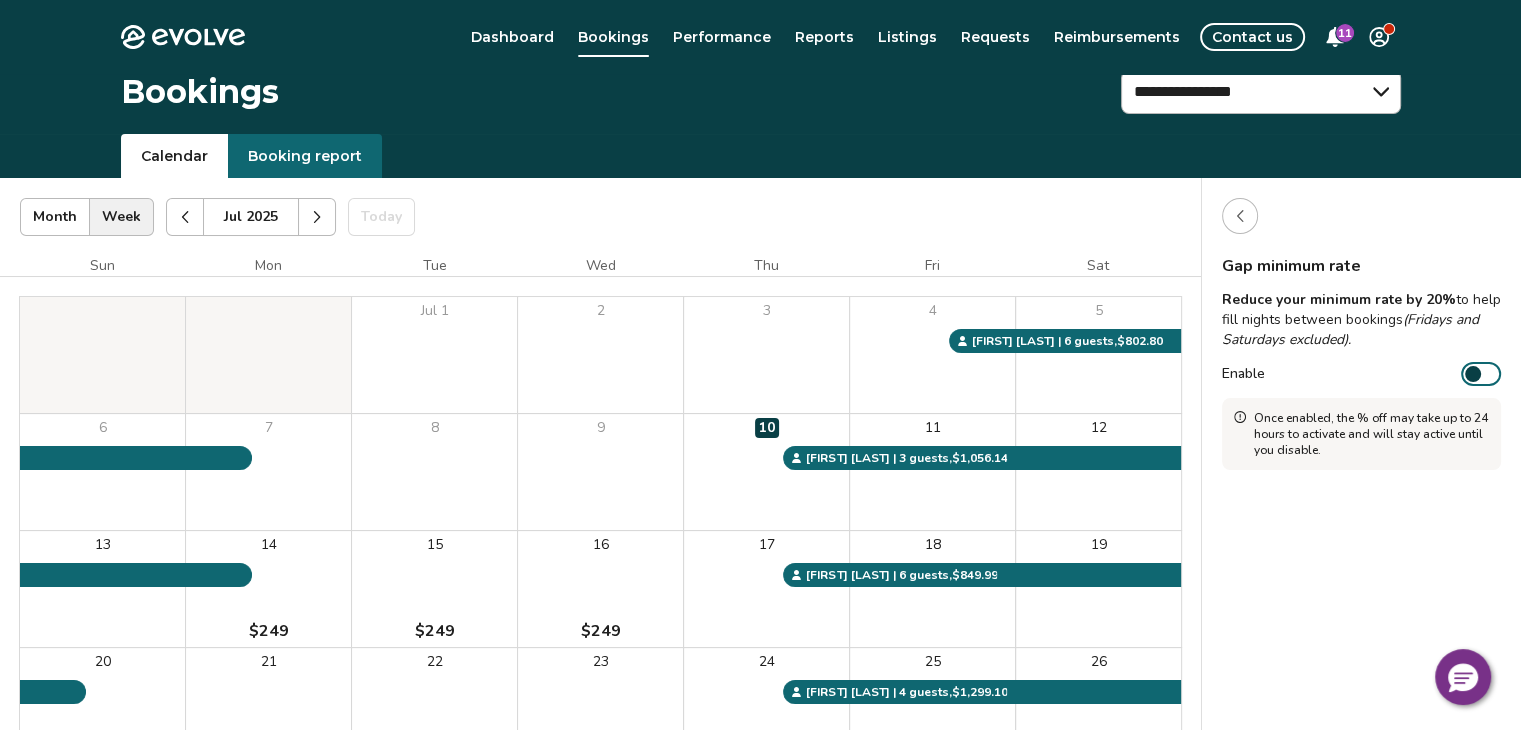 scroll, scrollTop: 0, scrollLeft: 0, axis: both 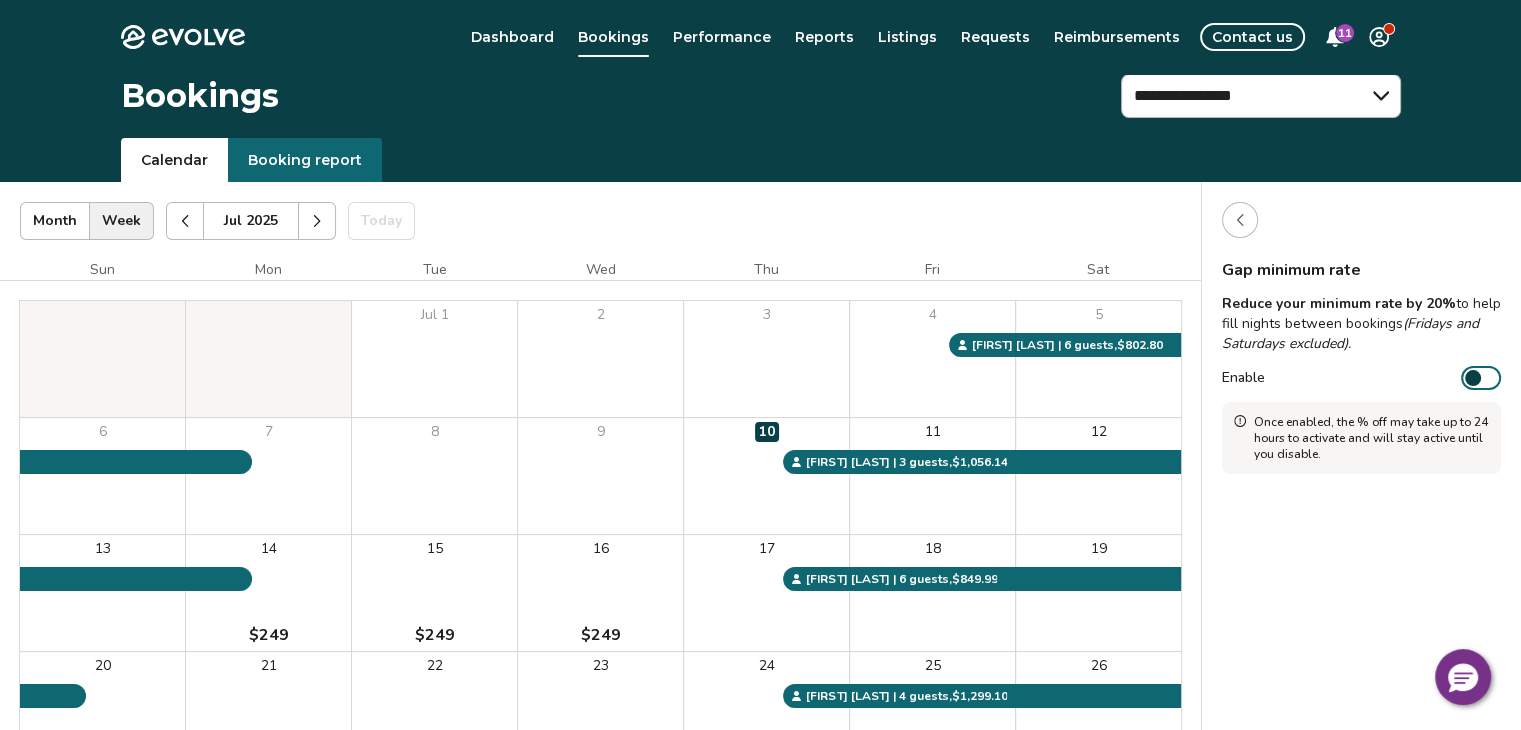 click at bounding box center [1240, 220] 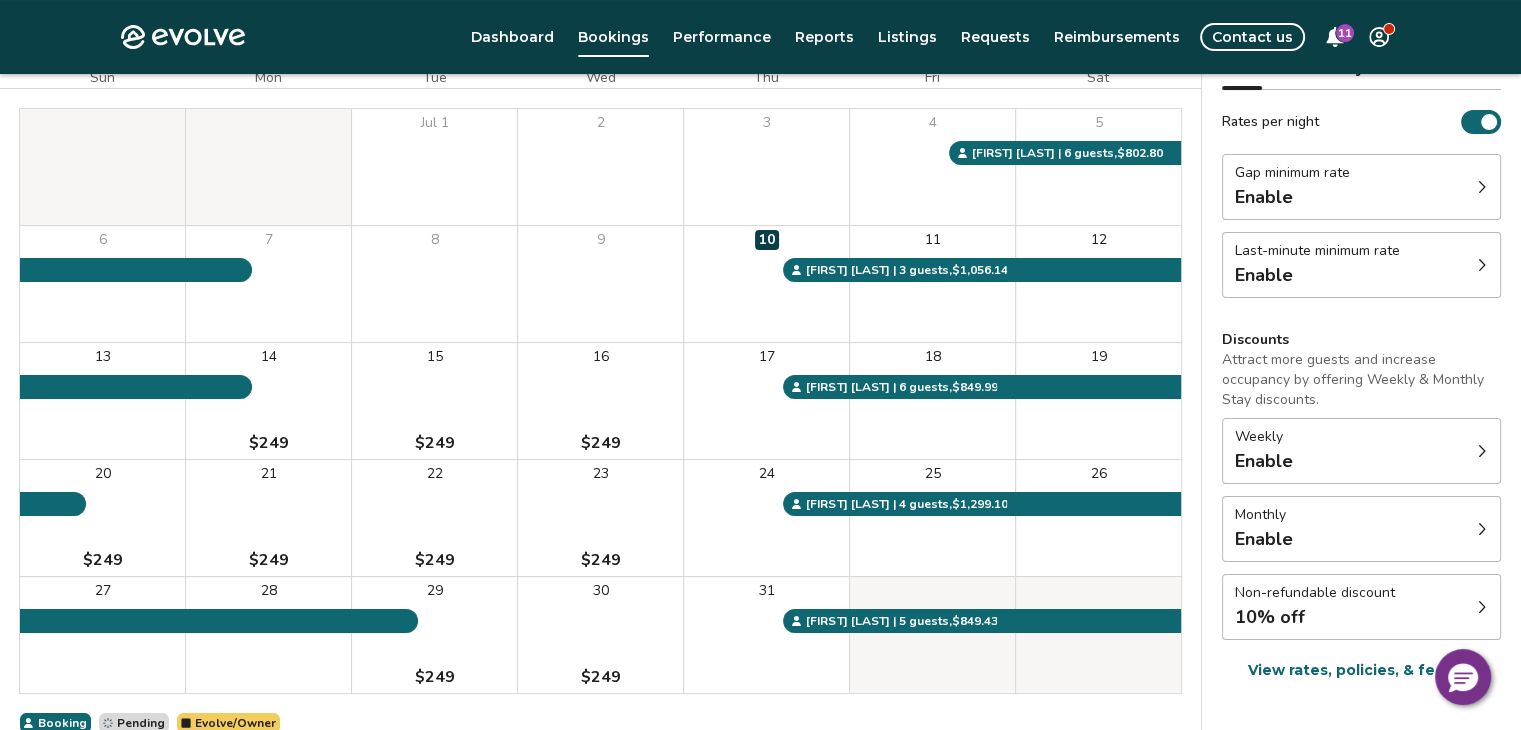 scroll, scrollTop: 194, scrollLeft: 0, axis: vertical 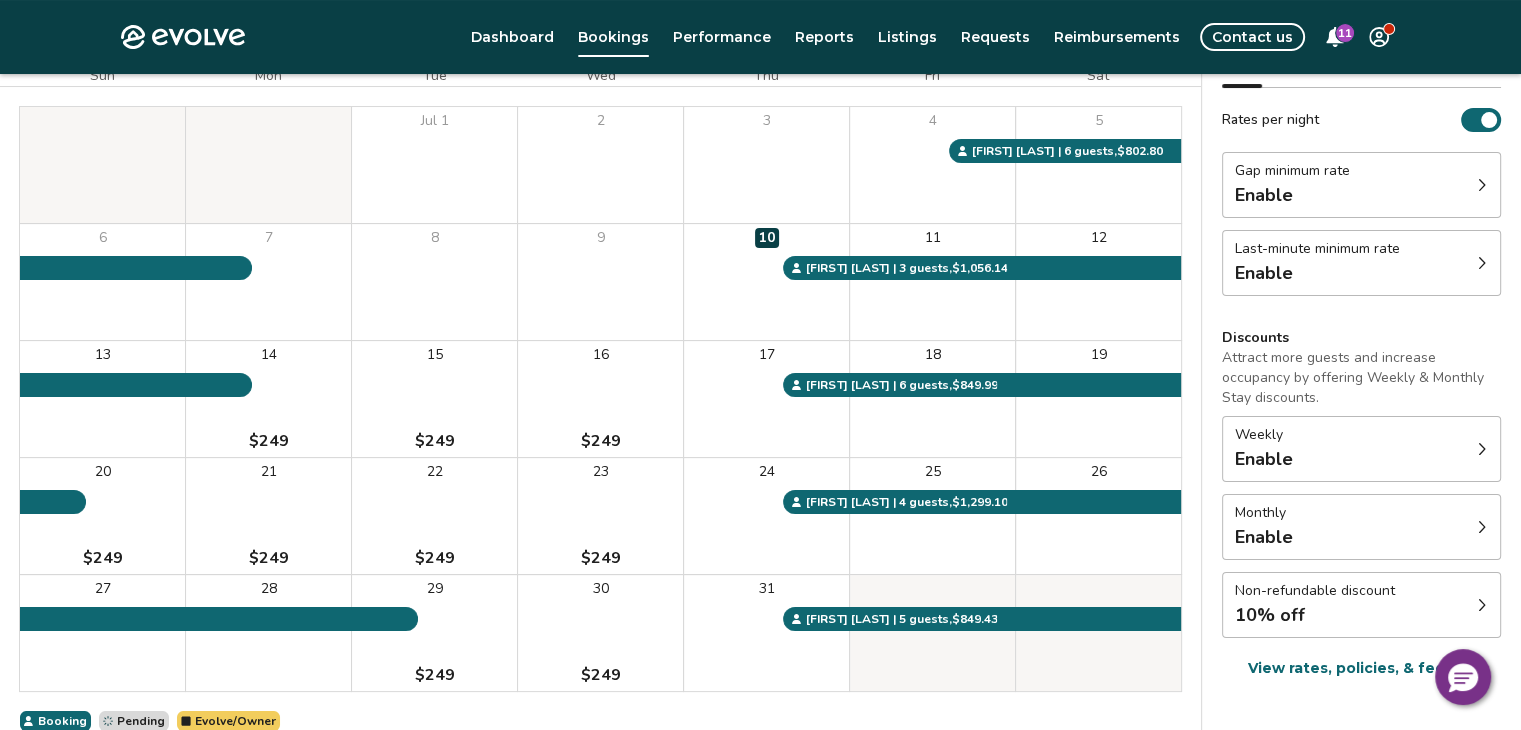 click 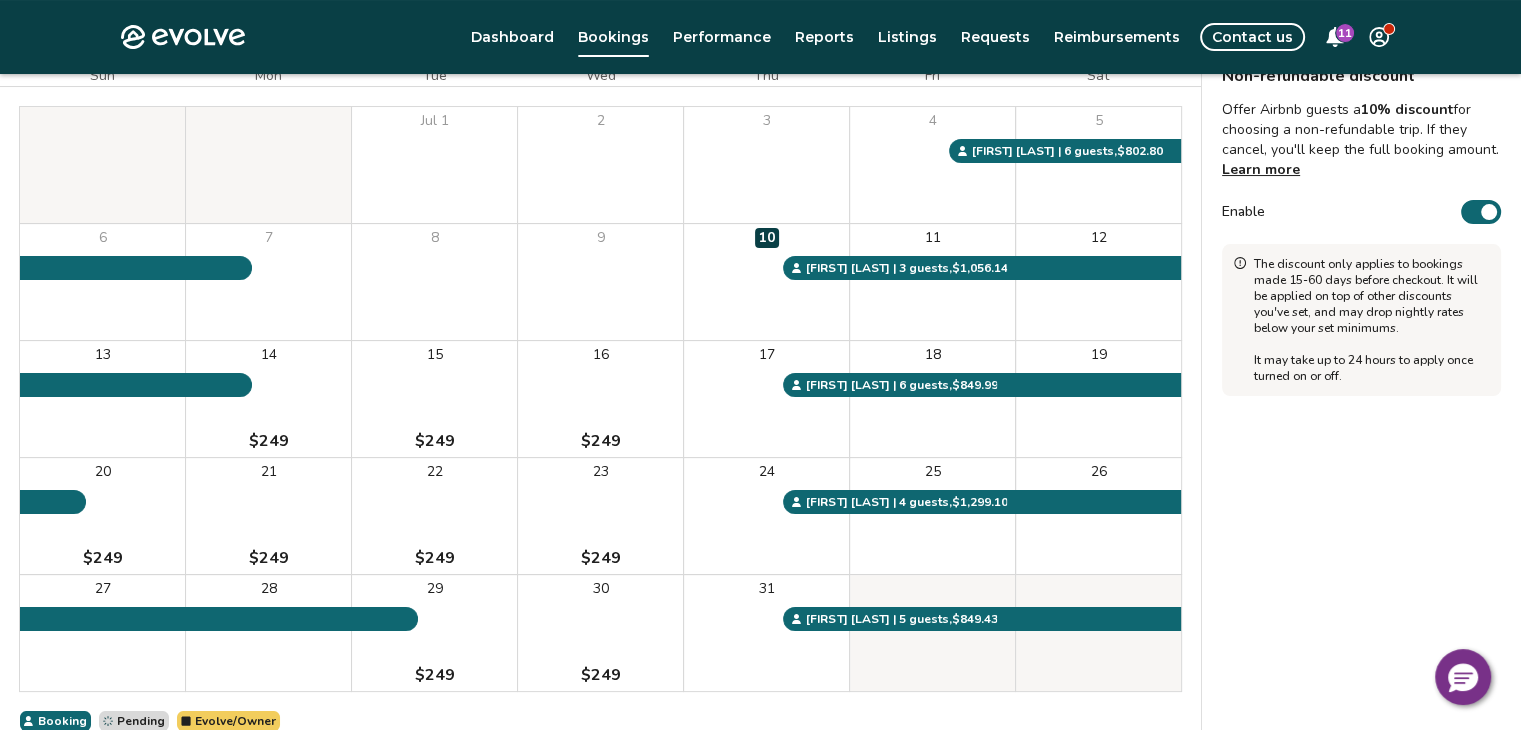click on "Enable" at bounding box center [1481, 212] 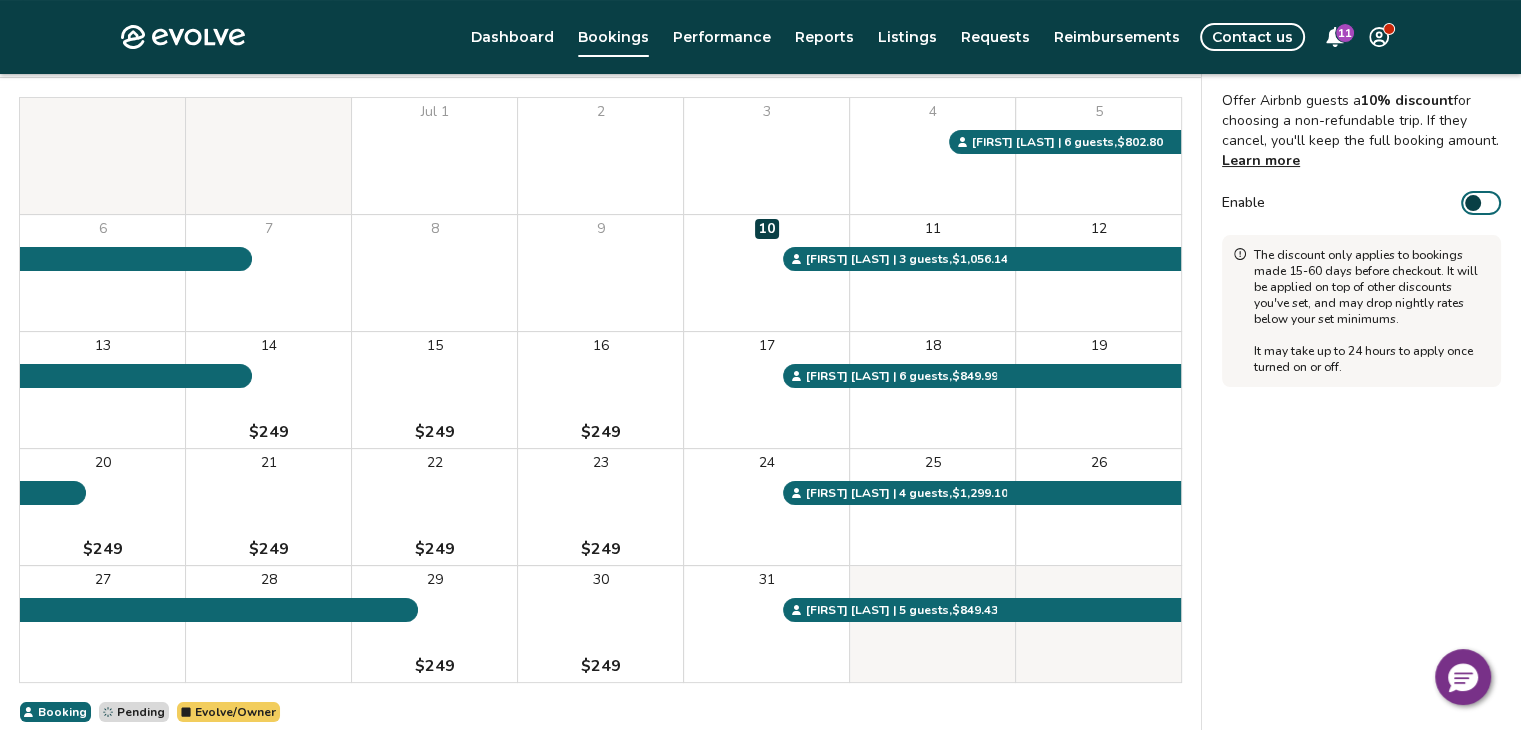 scroll, scrollTop: 0, scrollLeft: 0, axis: both 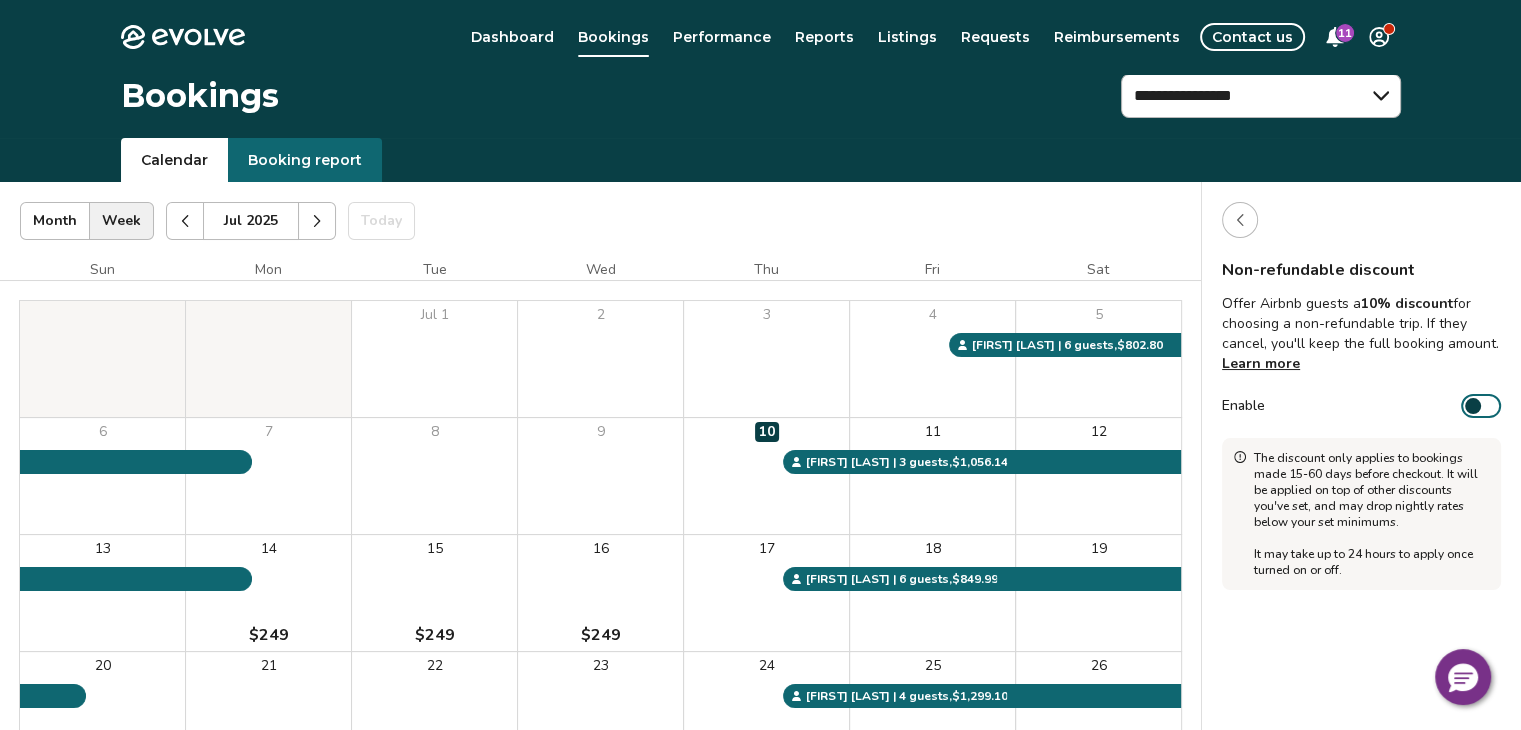 click 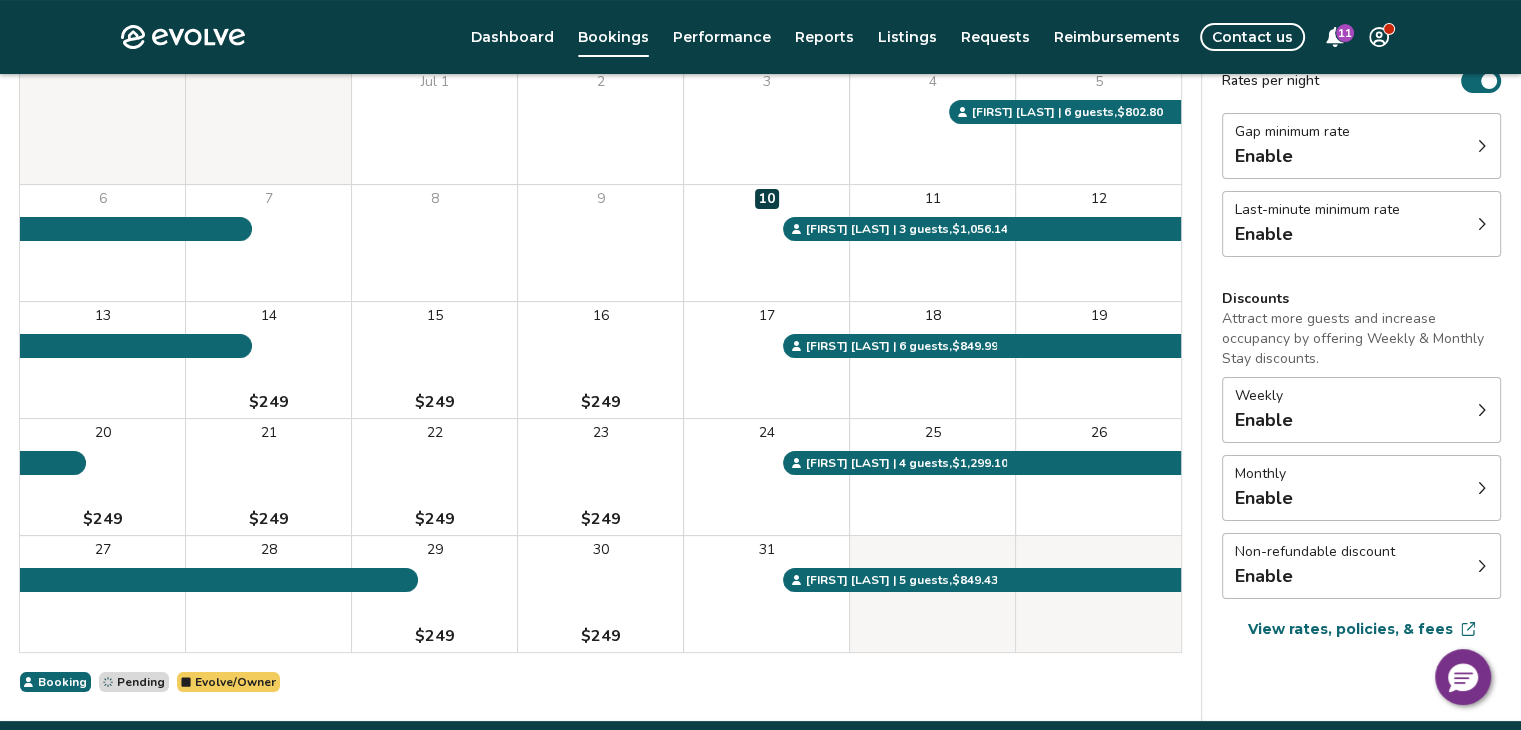 scroll, scrollTop: 304, scrollLeft: 0, axis: vertical 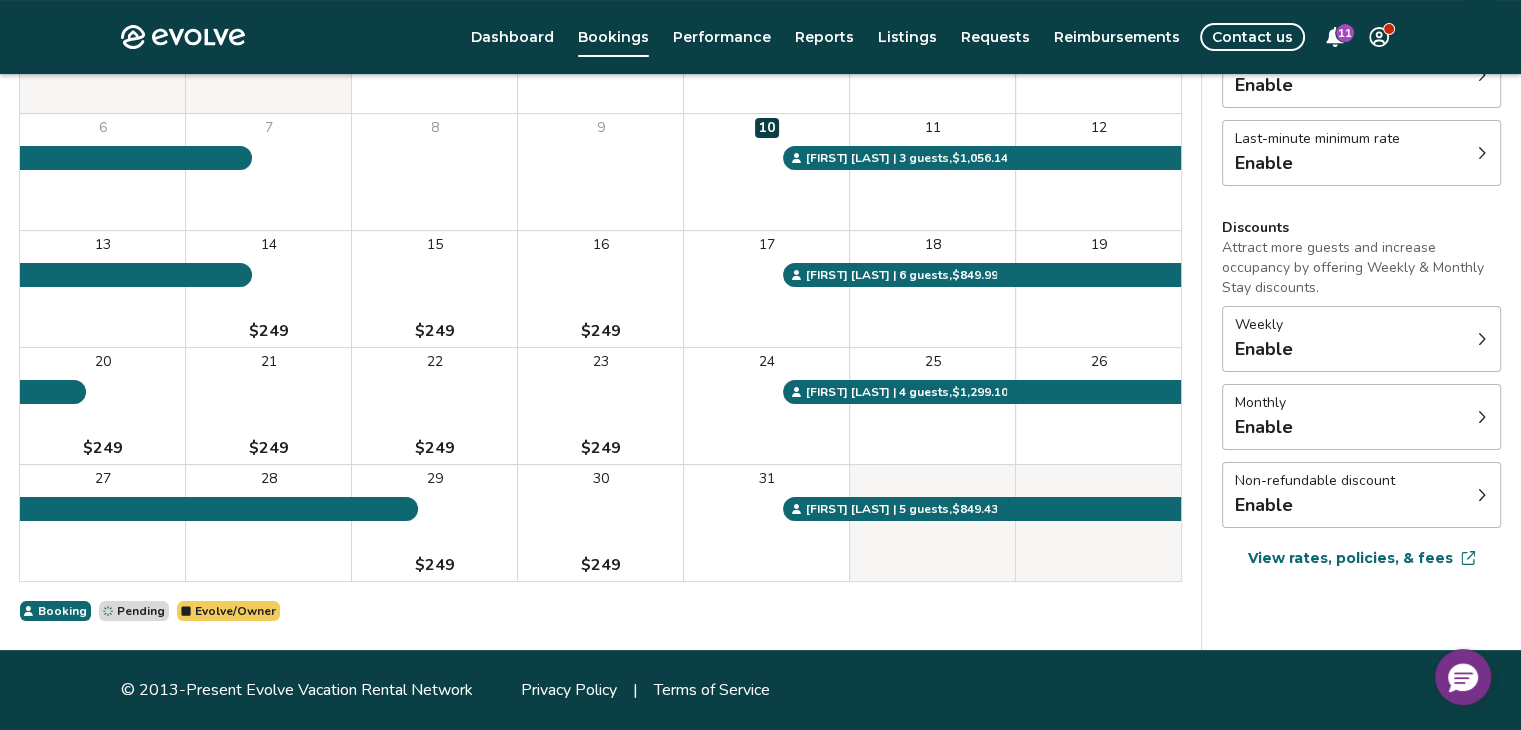 click on "26" at bounding box center [1098, 406] 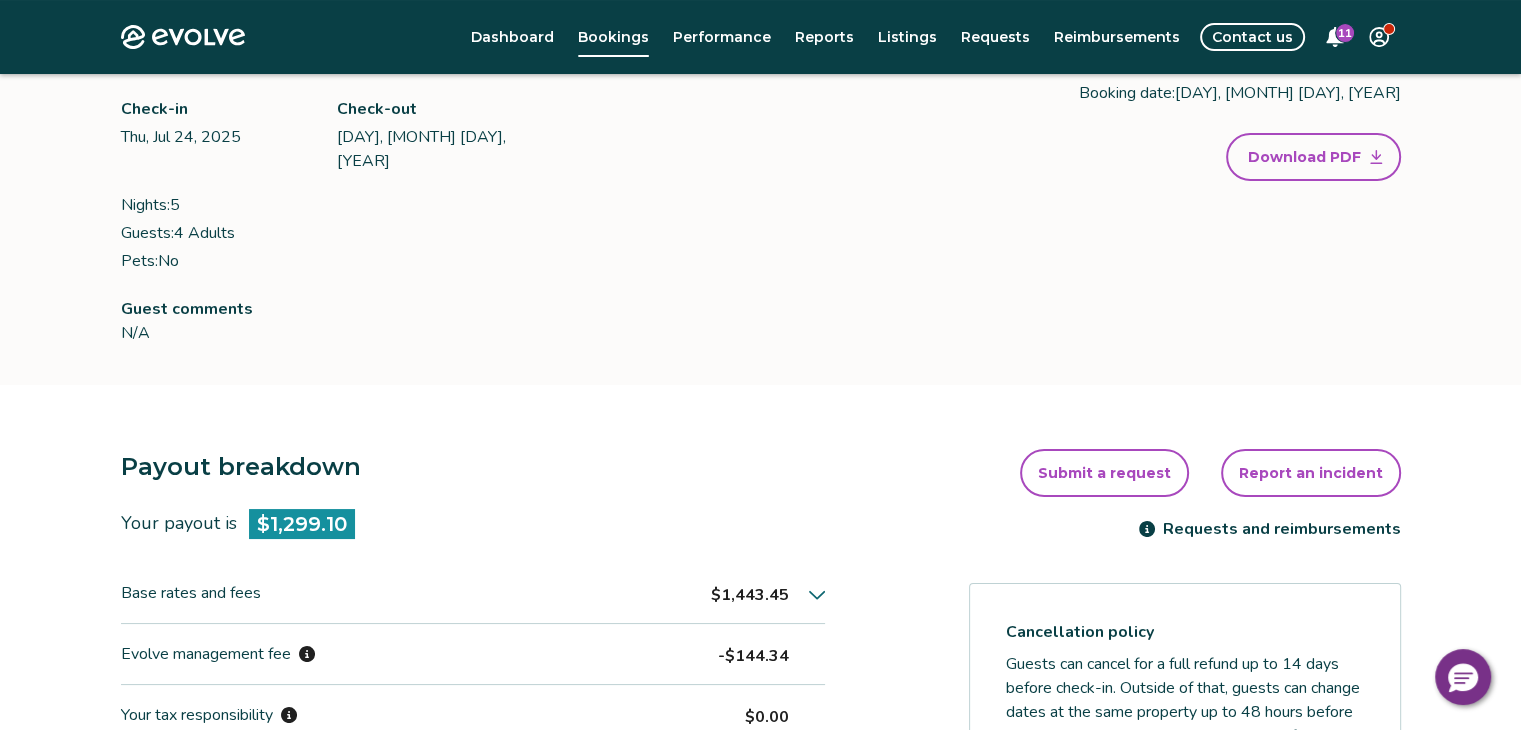 scroll, scrollTop: 0, scrollLeft: 0, axis: both 